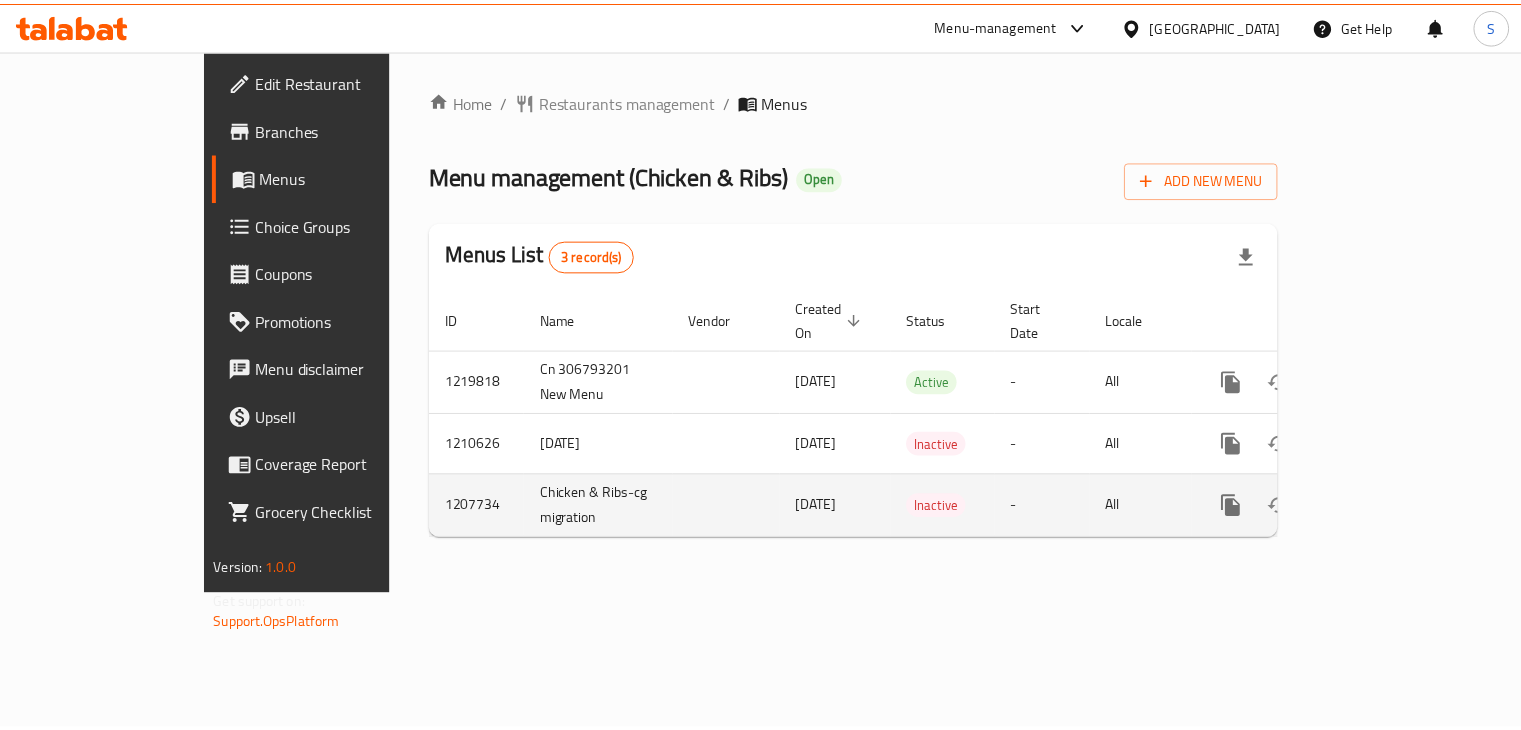 scroll, scrollTop: 0, scrollLeft: 0, axis: both 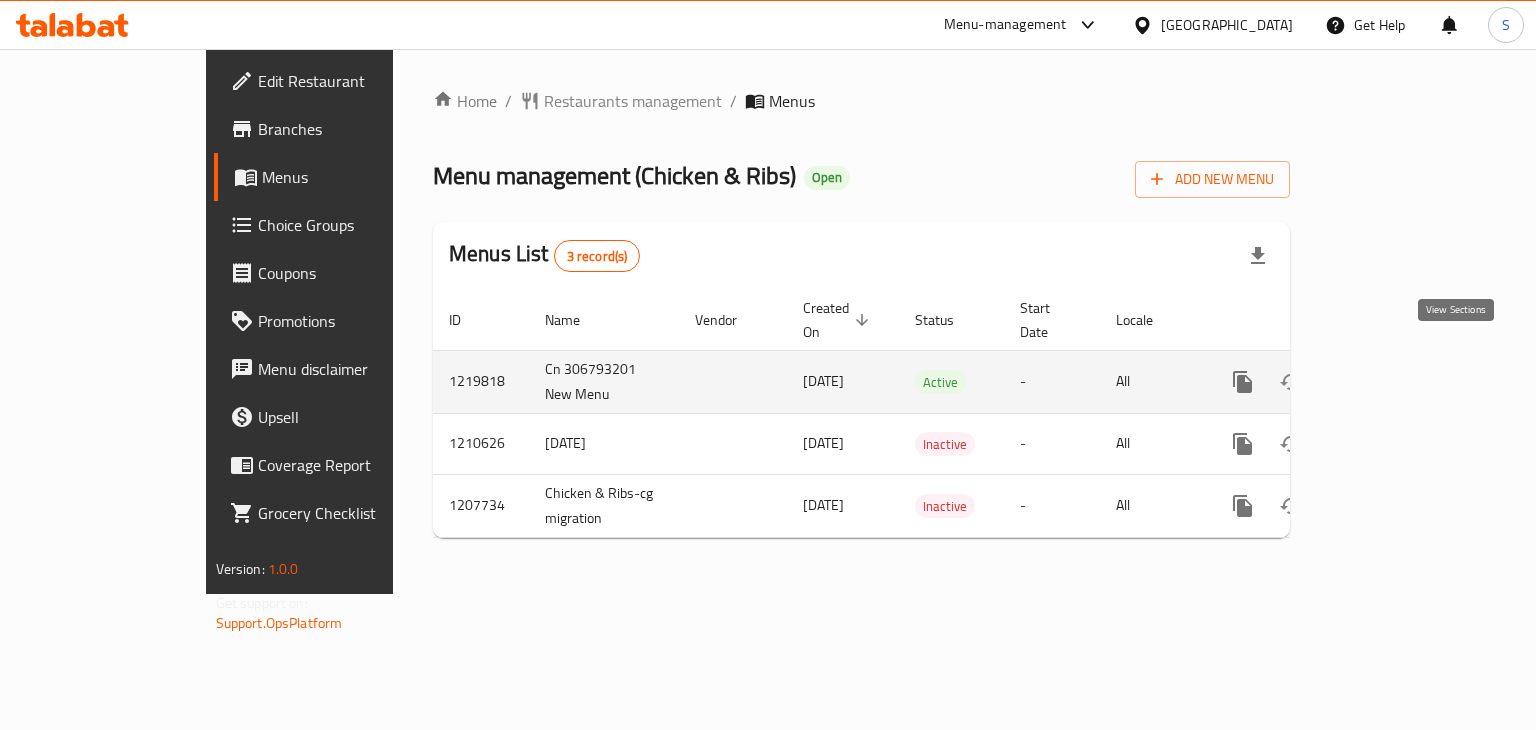 click at bounding box center (1387, 382) 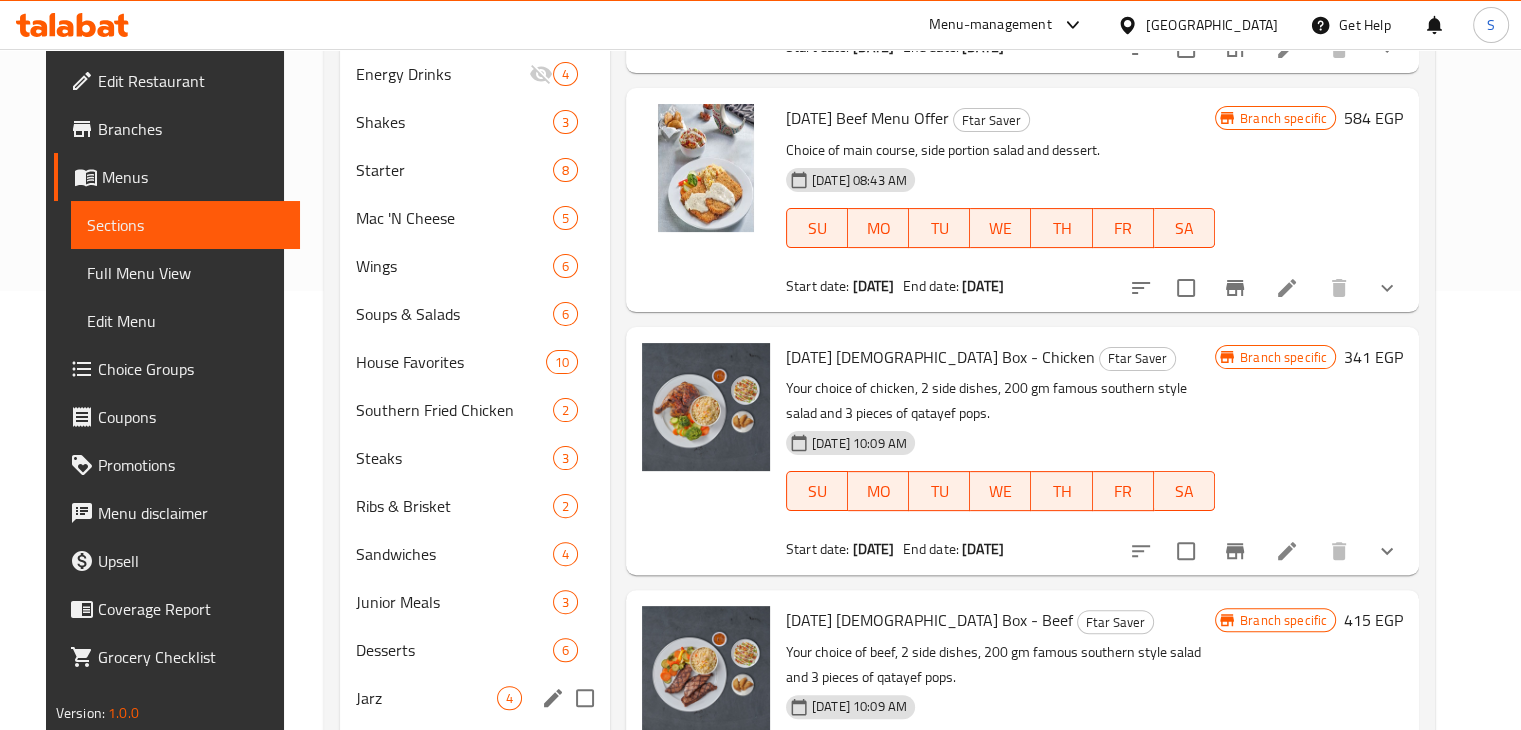 scroll, scrollTop: 591, scrollLeft: 0, axis: vertical 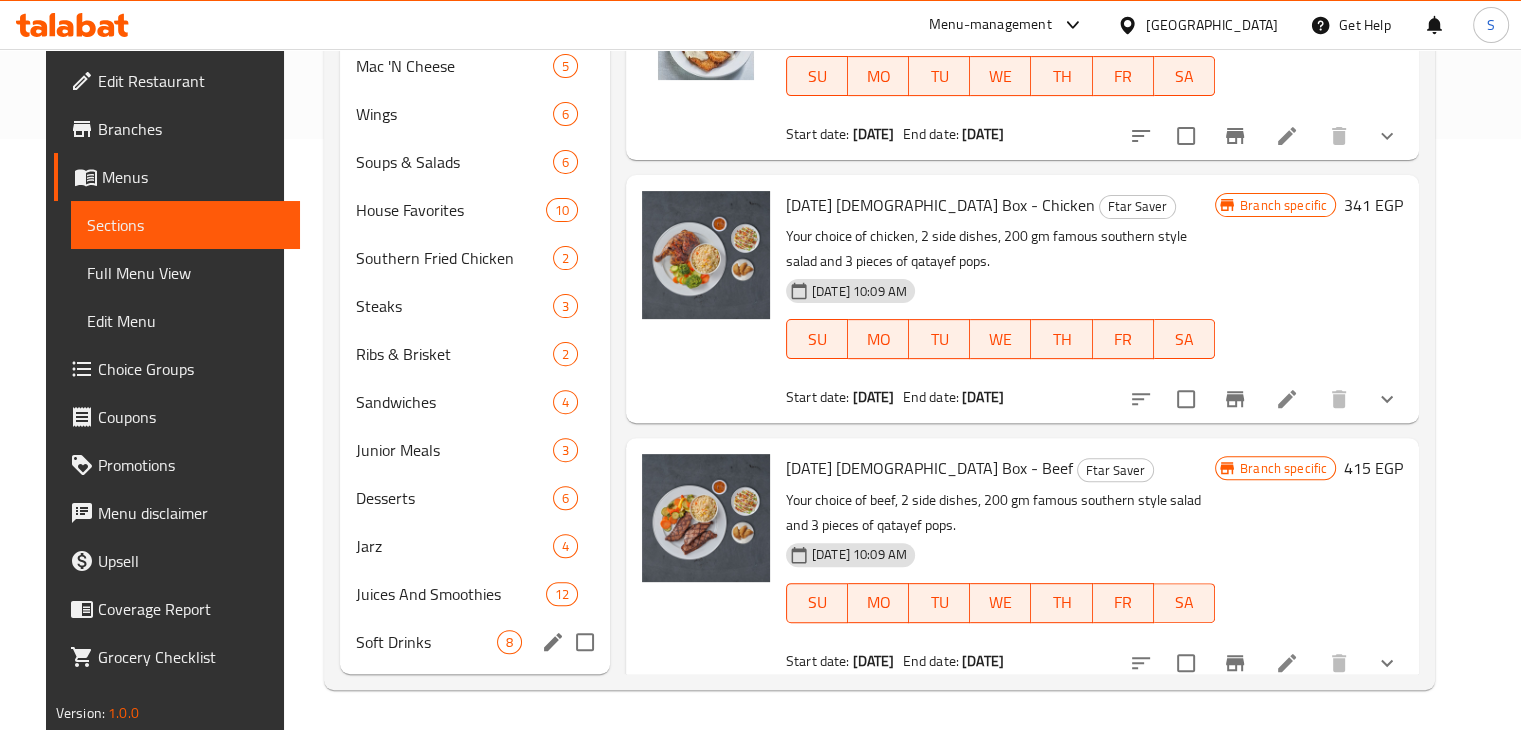click on "Soft Drinks" at bounding box center [426, 642] 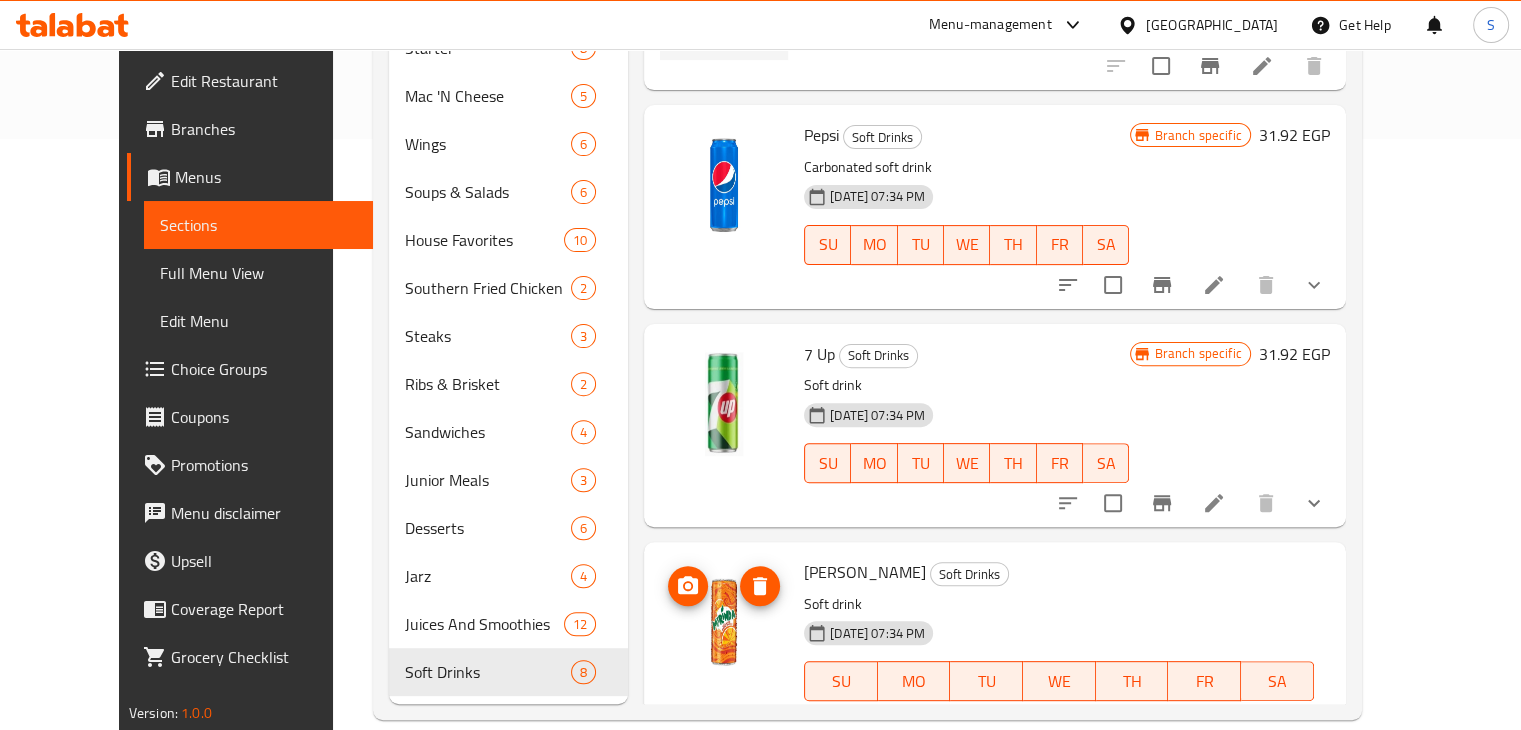 scroll, scrollTop: 161, scrollLeft: 0, axis: vertical 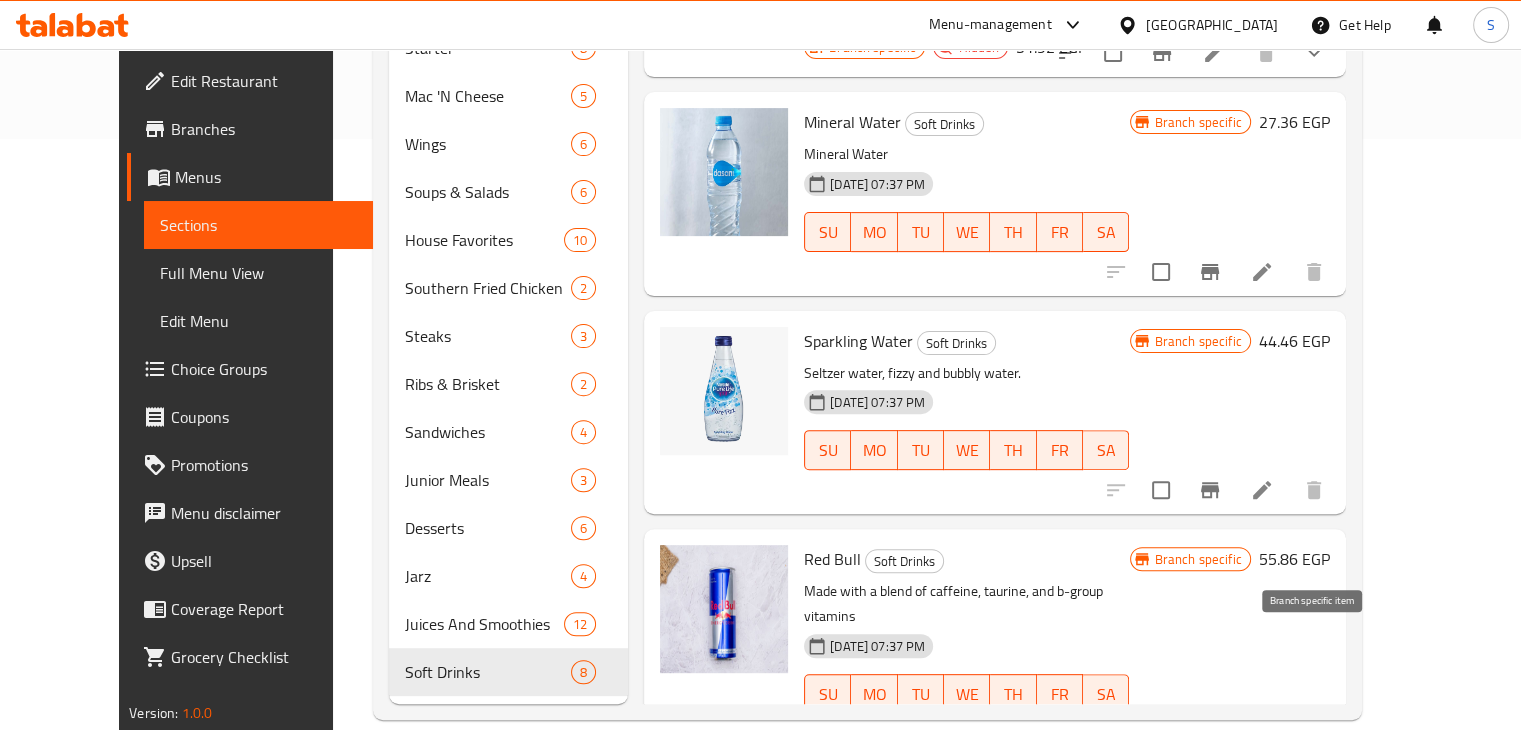 click 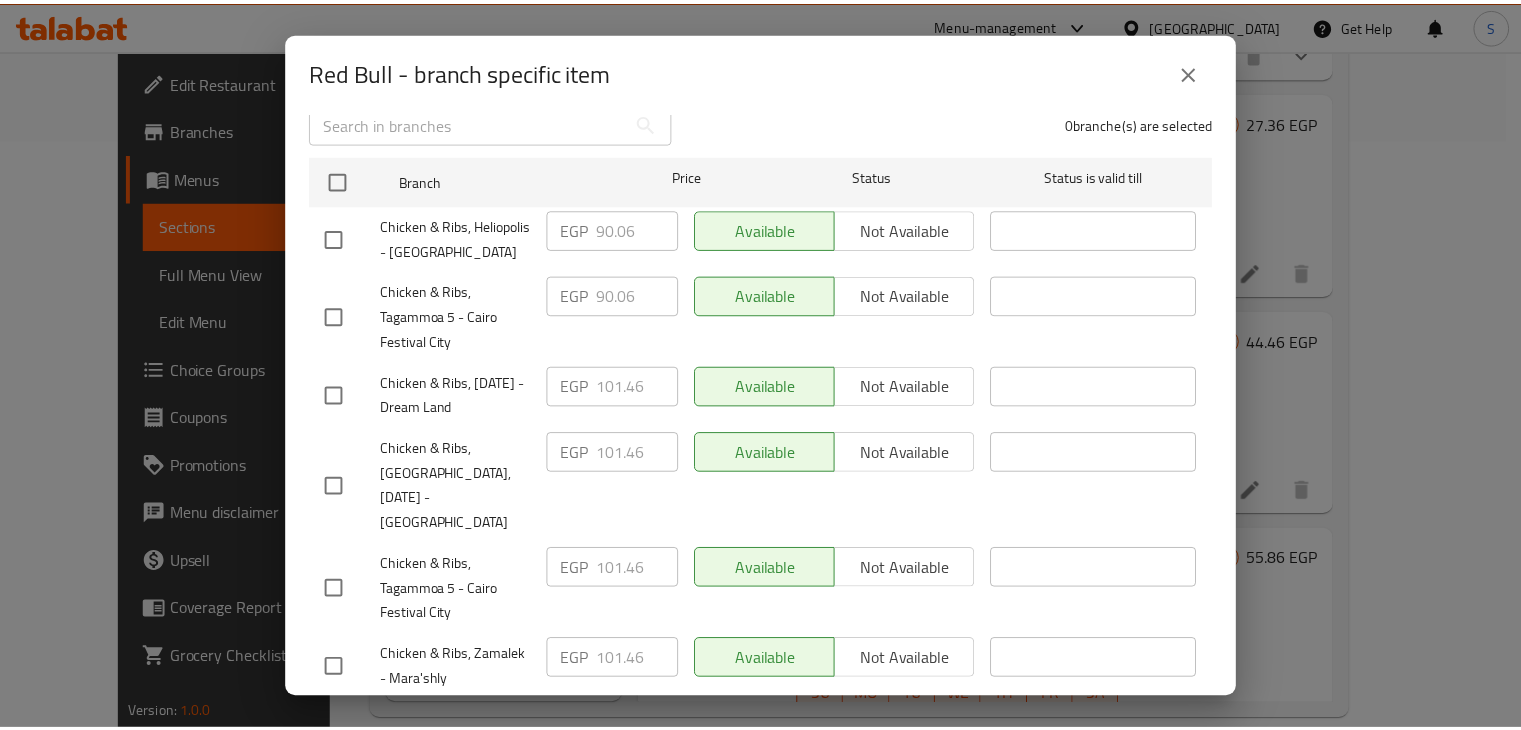 scroll, scrollTop: 63, scrollLeft: 0, axis: vertical 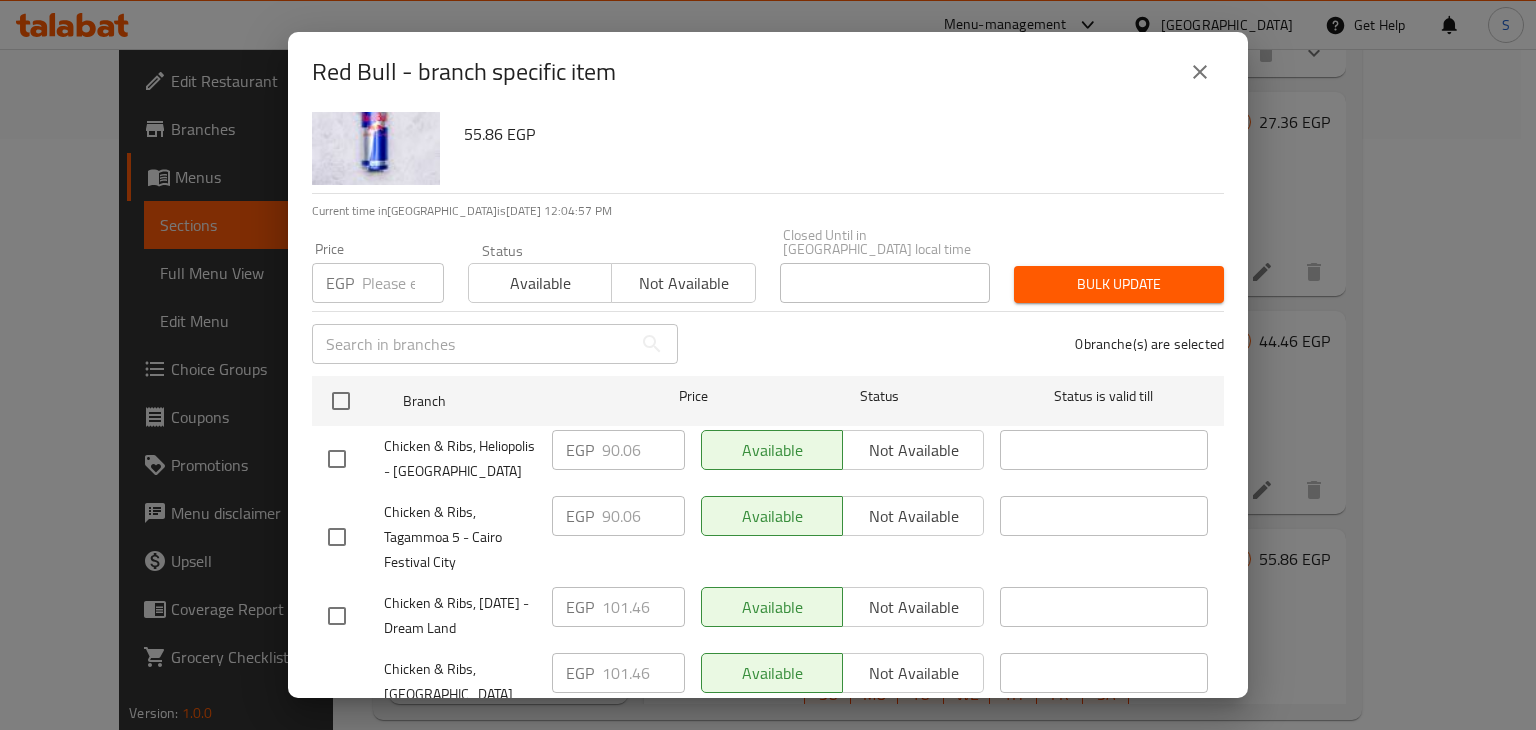 click at bounding box center [403, 283] 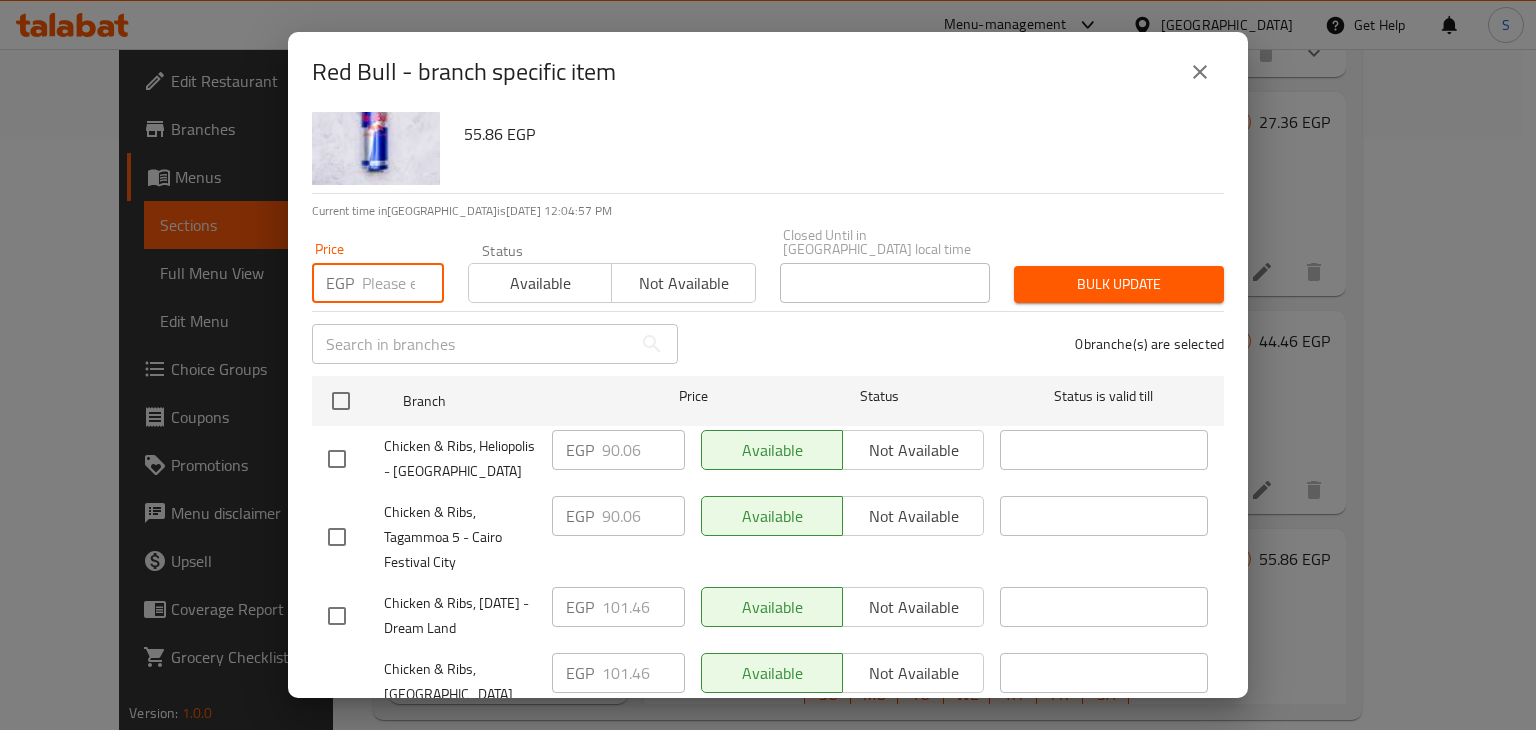 paste on "90.06" 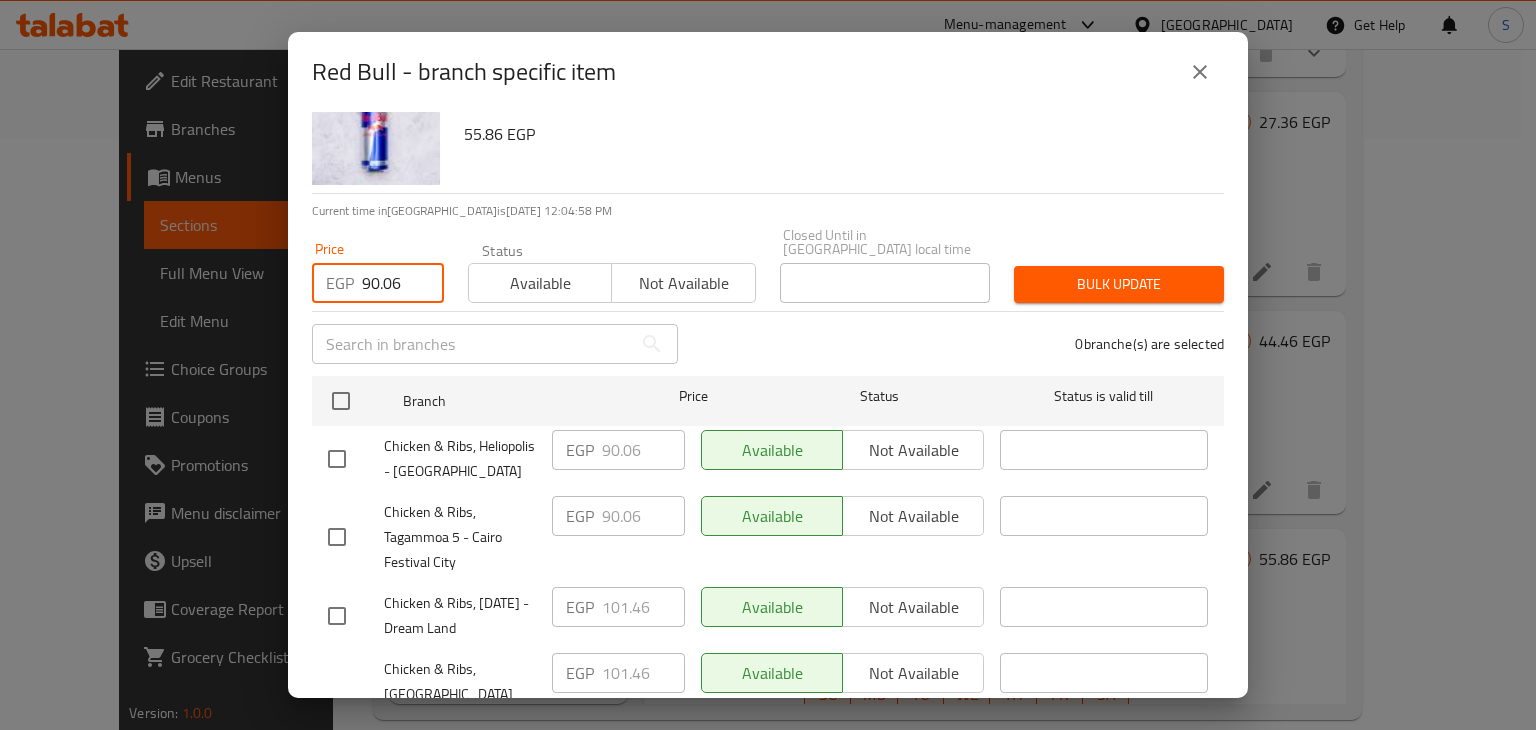 type on "90.06" 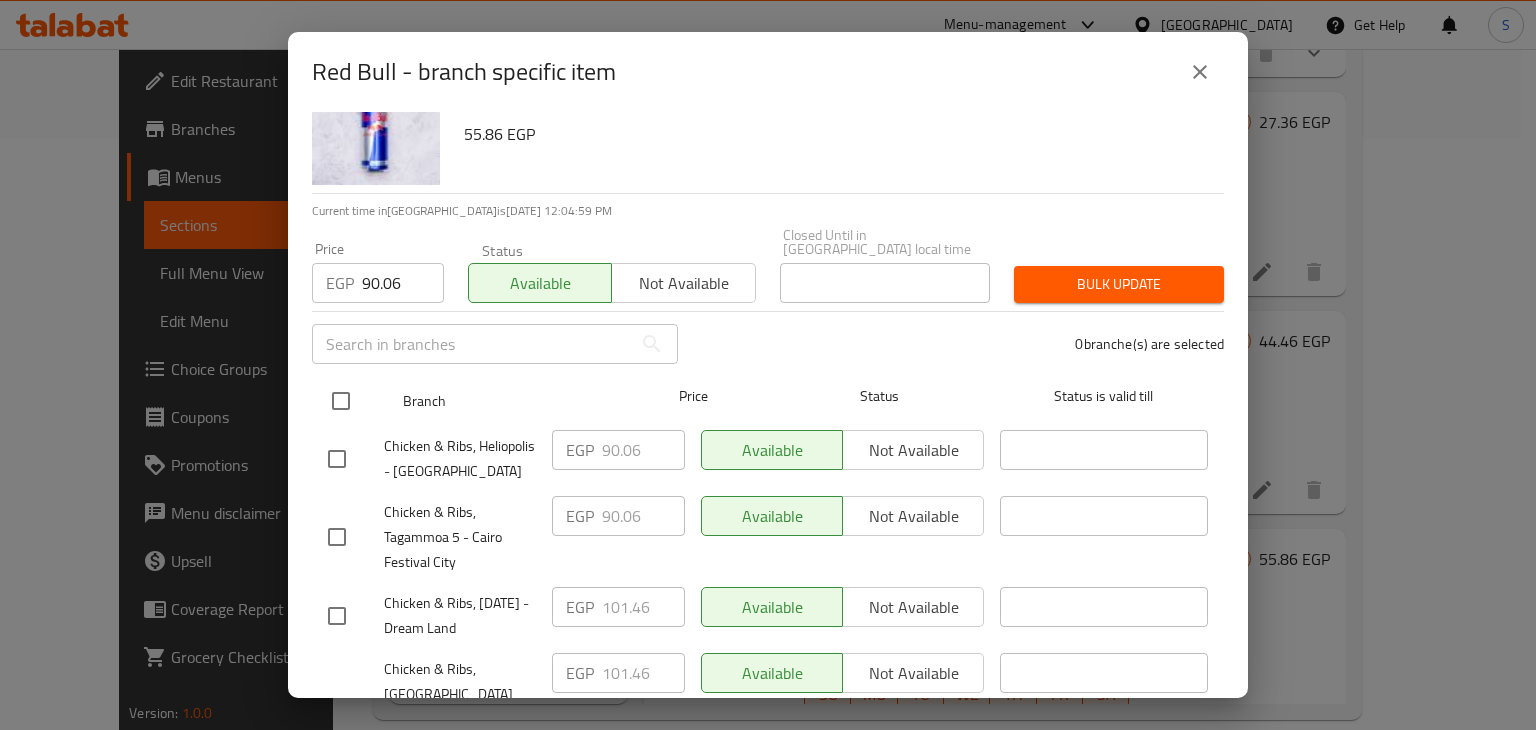 click at bounding box center (341, 401) 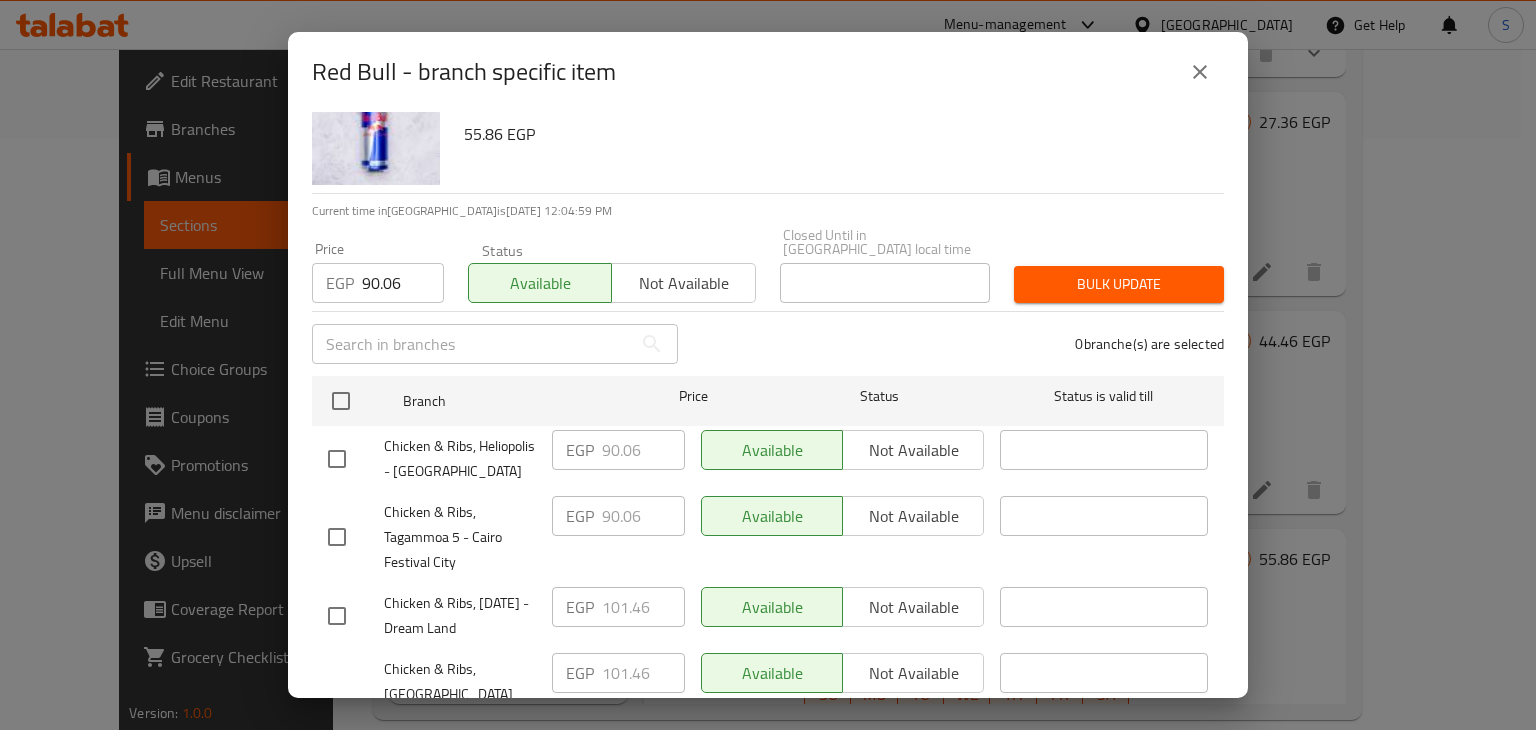 checkbox on "true" 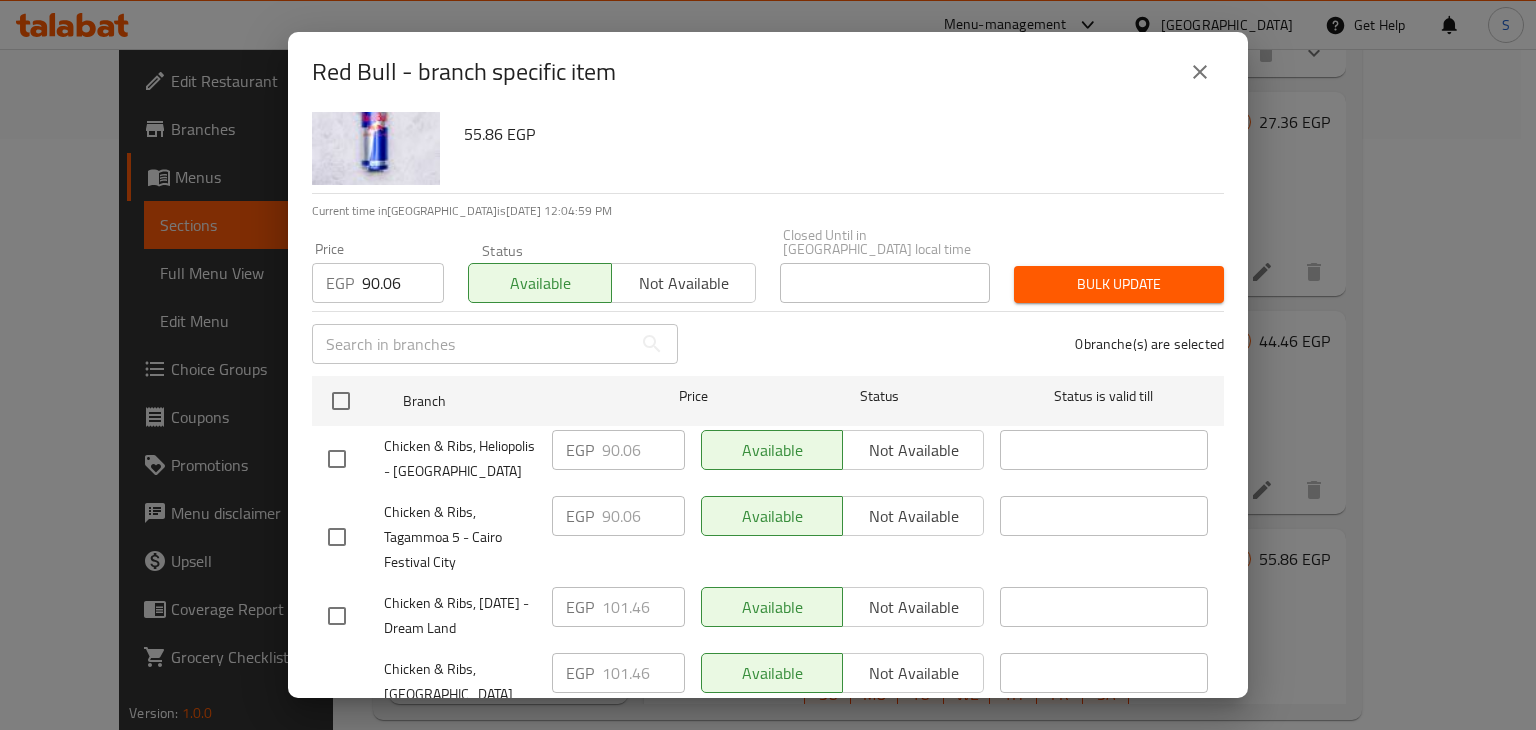 checkbox on "true" 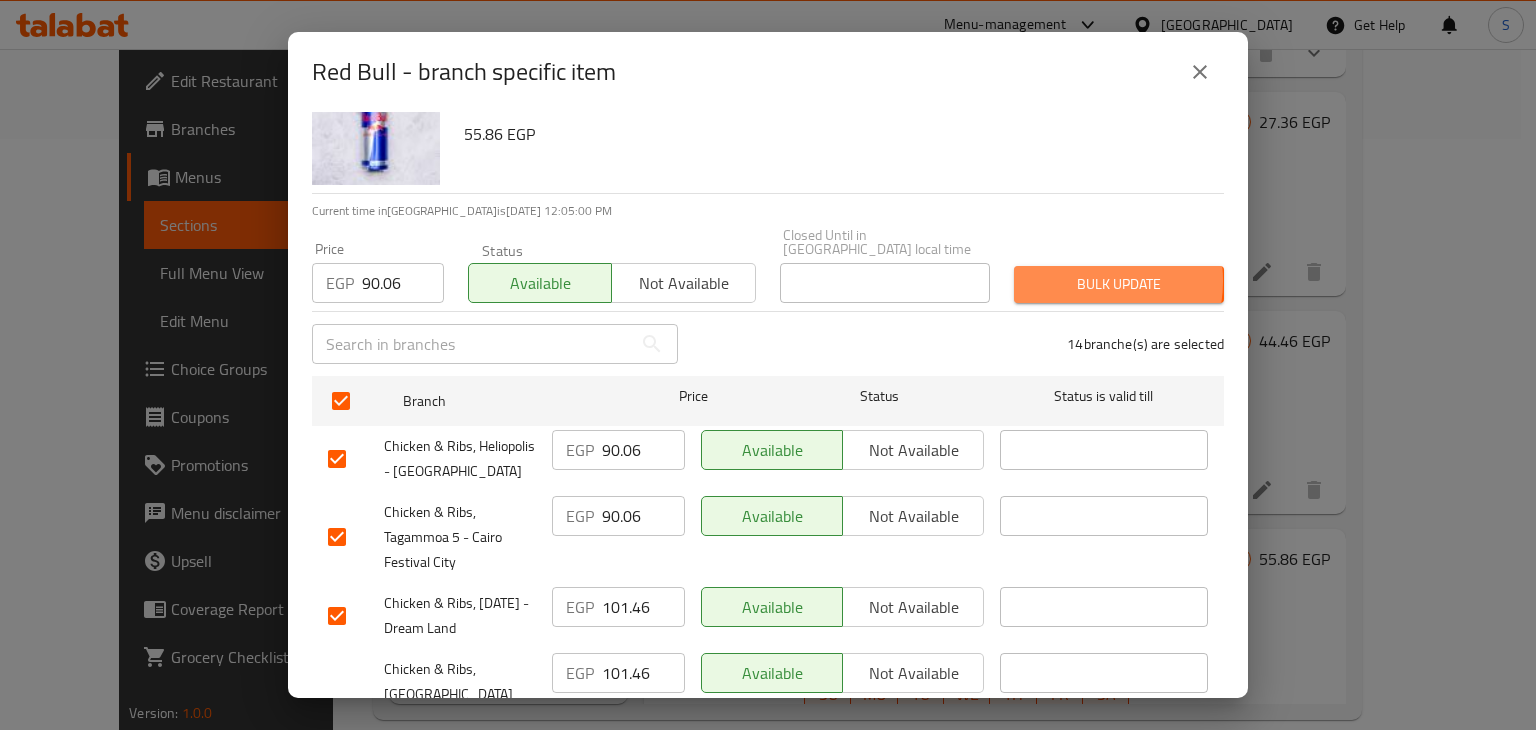 click on "Bulk update" at bounding box center [1119, 284] 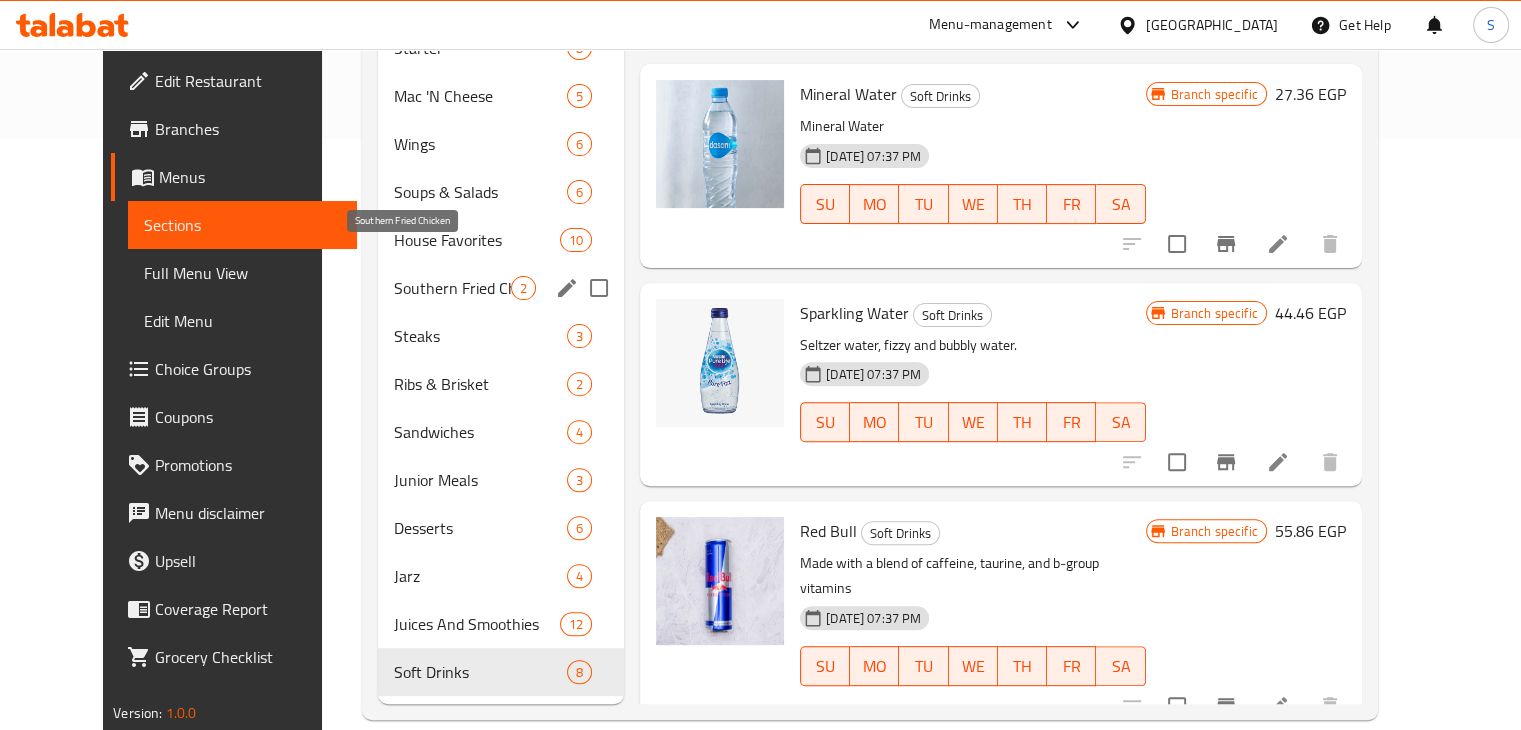 scroll, scrollTop: 100, scrollLeft: 0, axis: vertical 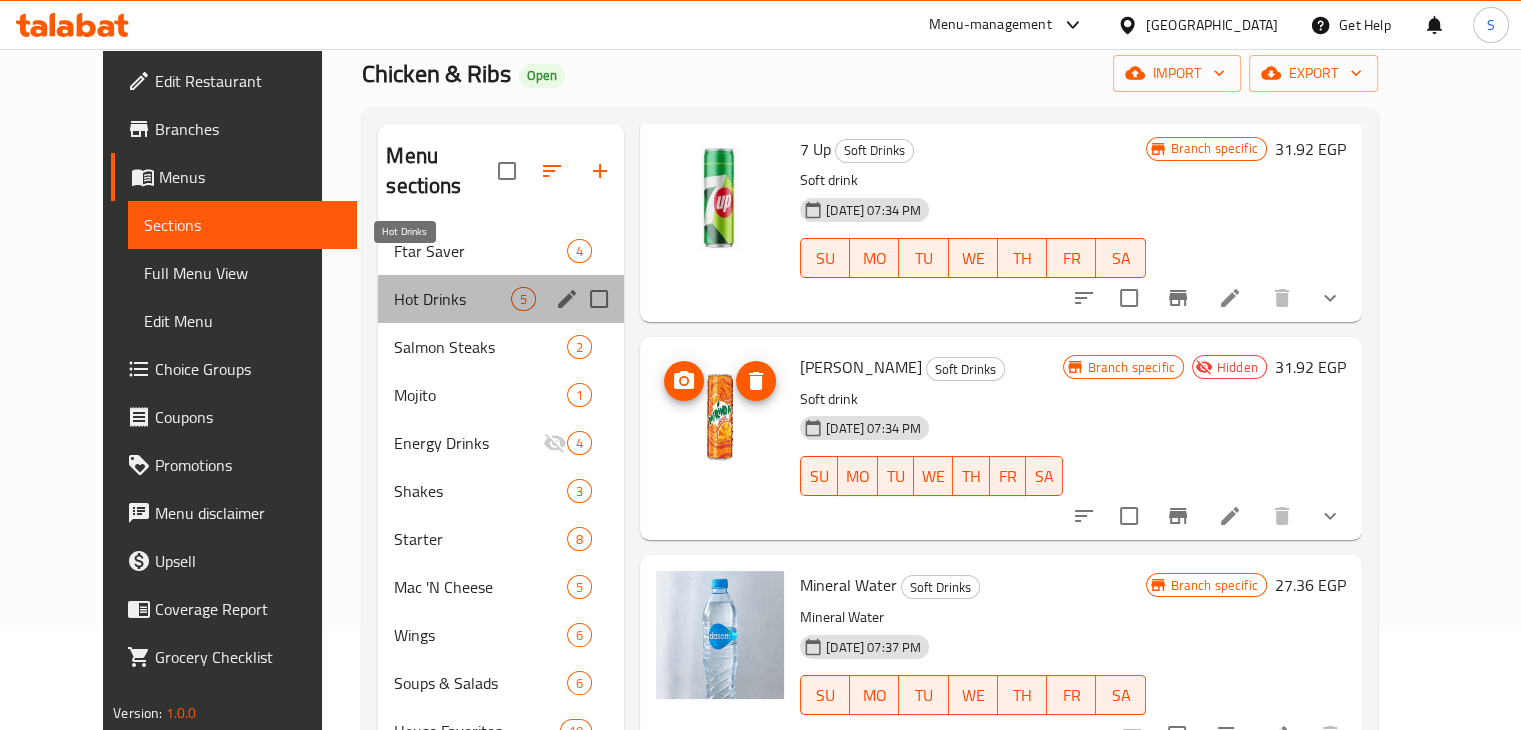 click on "Hot Drinks" at bounding box center [452, 299] 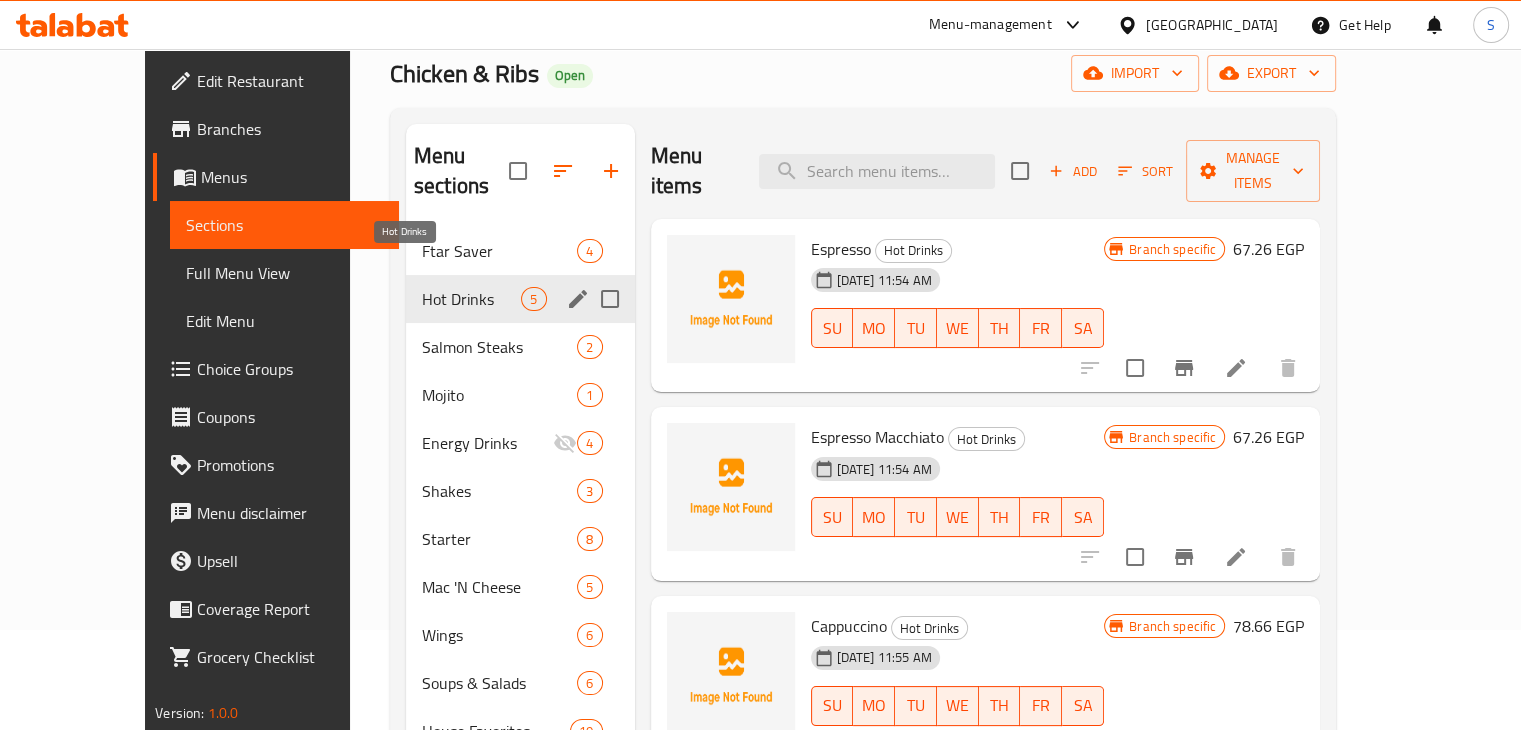 scroll, scrollTop: 0, scrollLeft: 0, axis: both 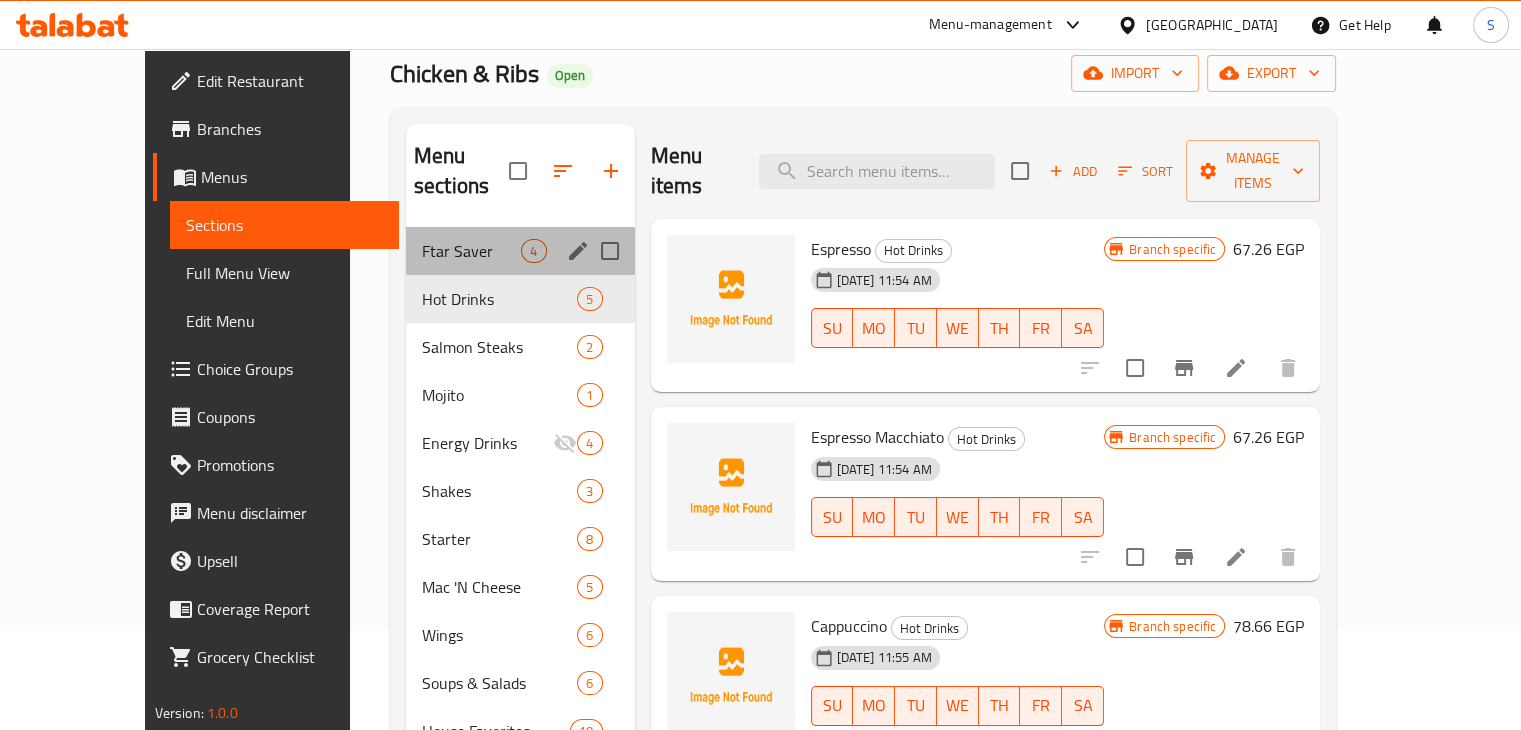 click on "Ftar Saver 4" at bounding box center [520, 251] 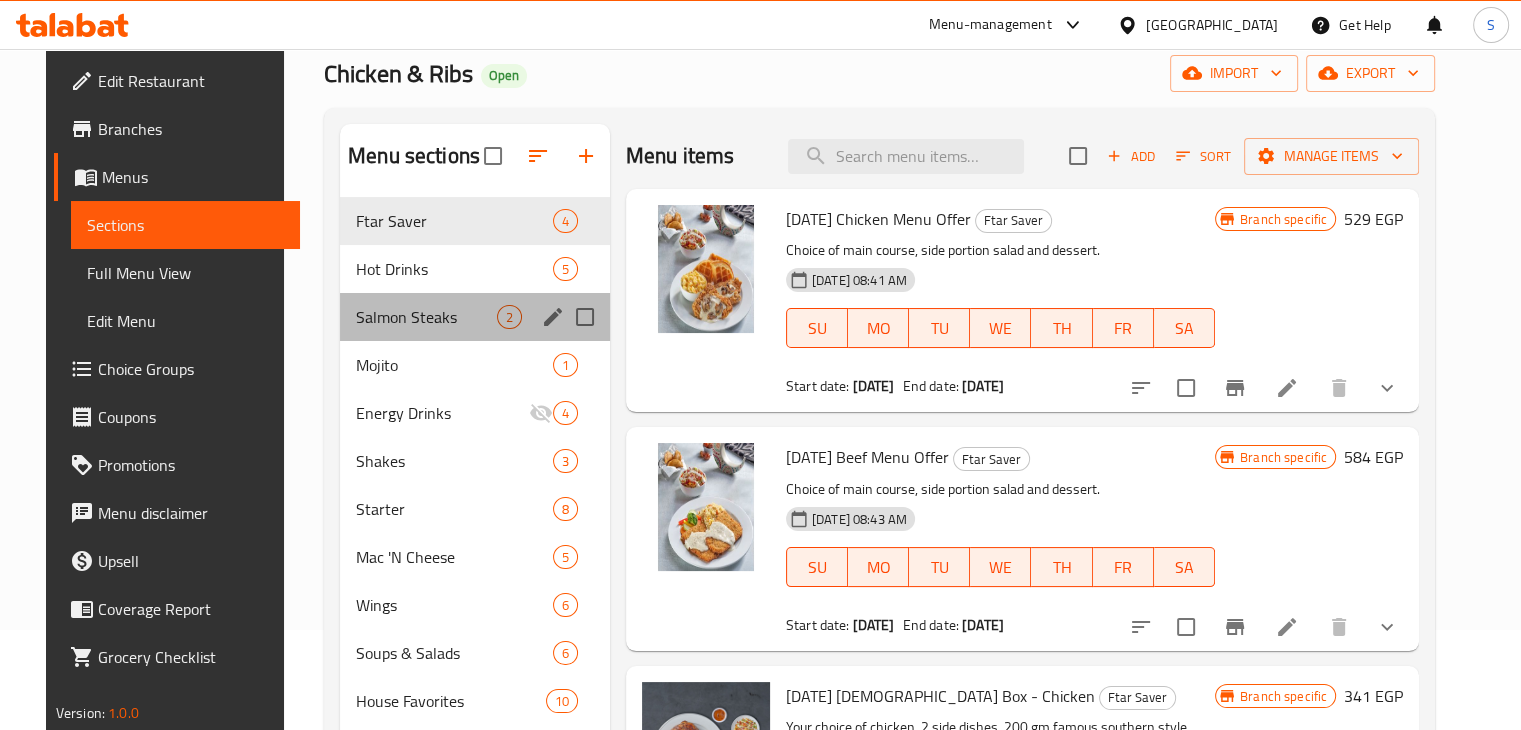click on "Salmon Steaks 2" at bounding box center [475, 317] 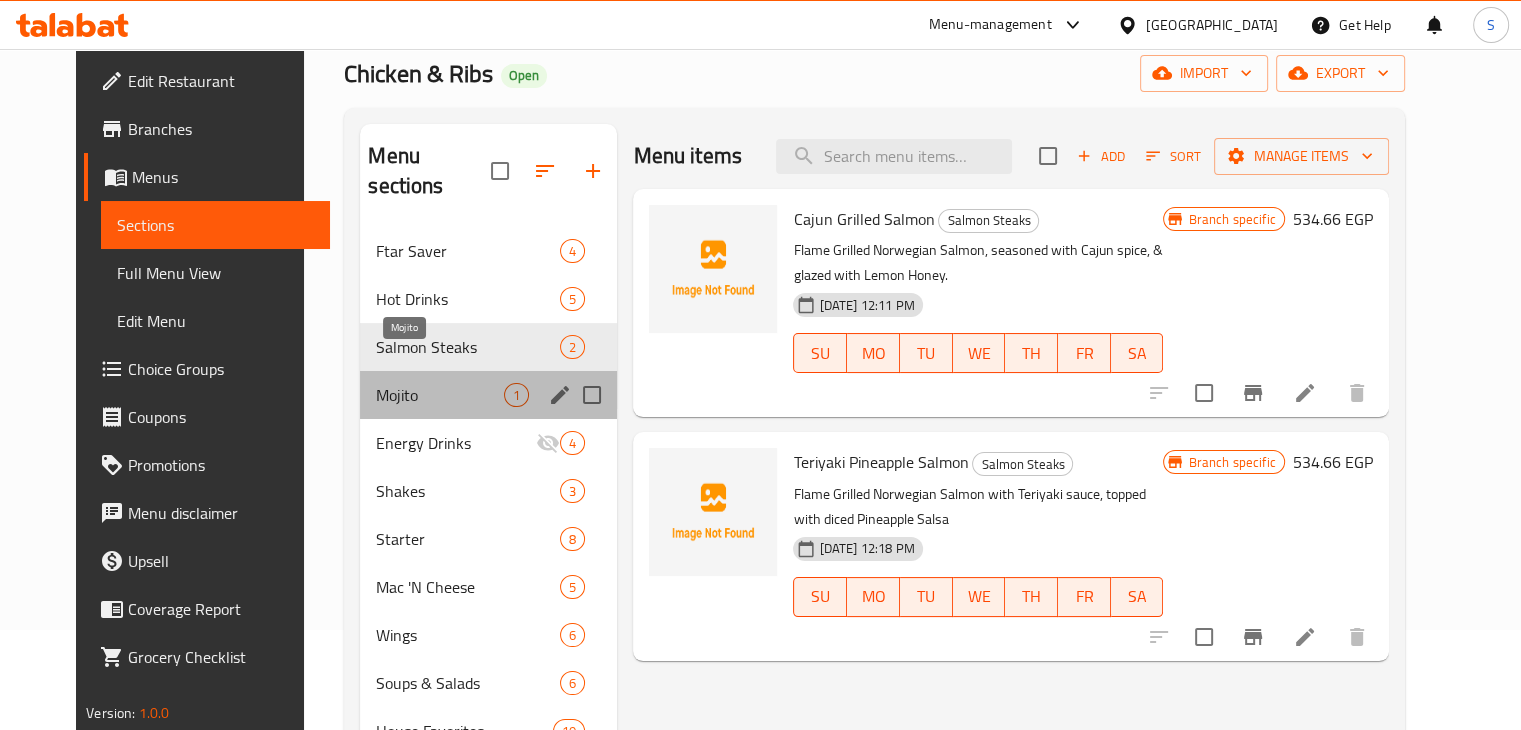 click on "Mojito" at bounding box center (440, 395) 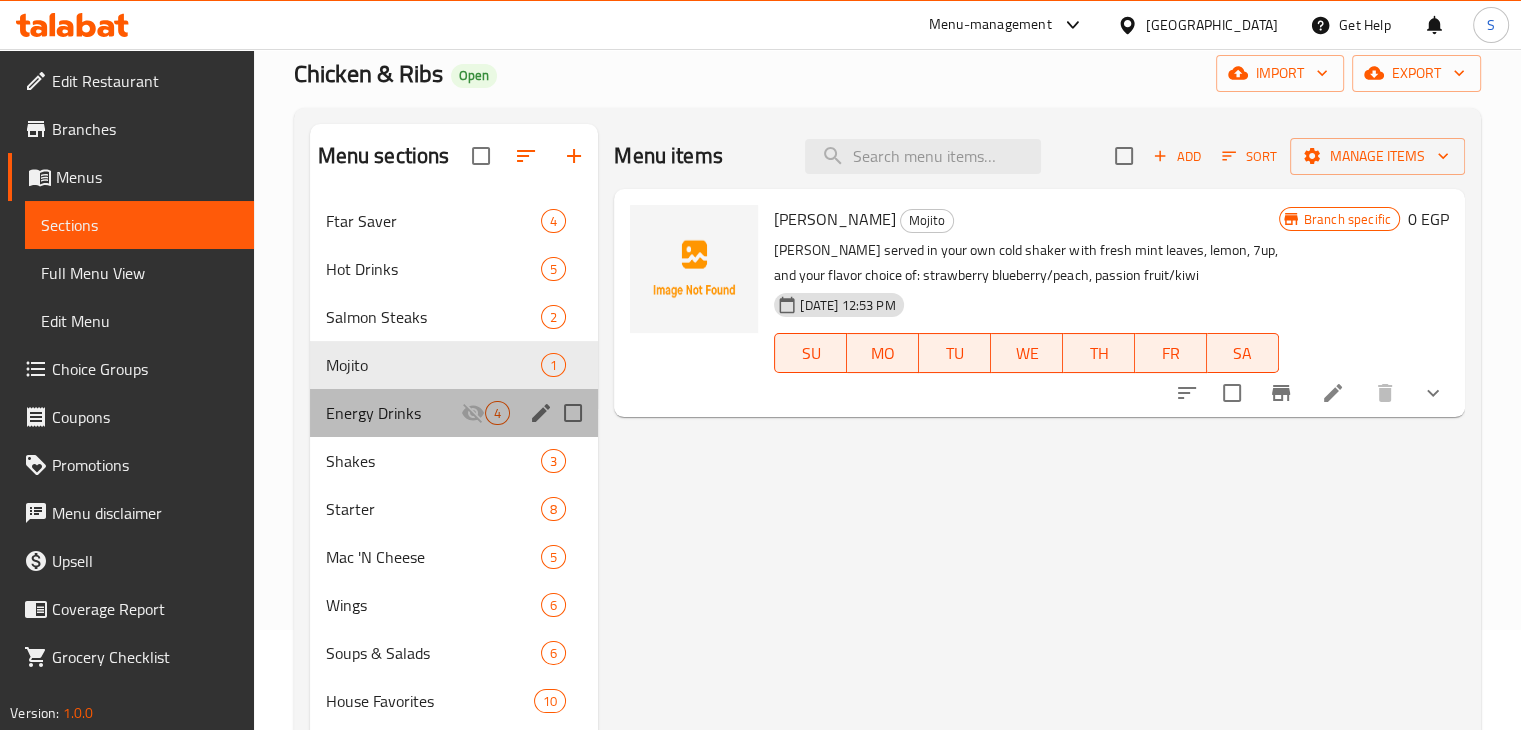 click on "Energy Drinks 4" at bounding box center (454, 413) 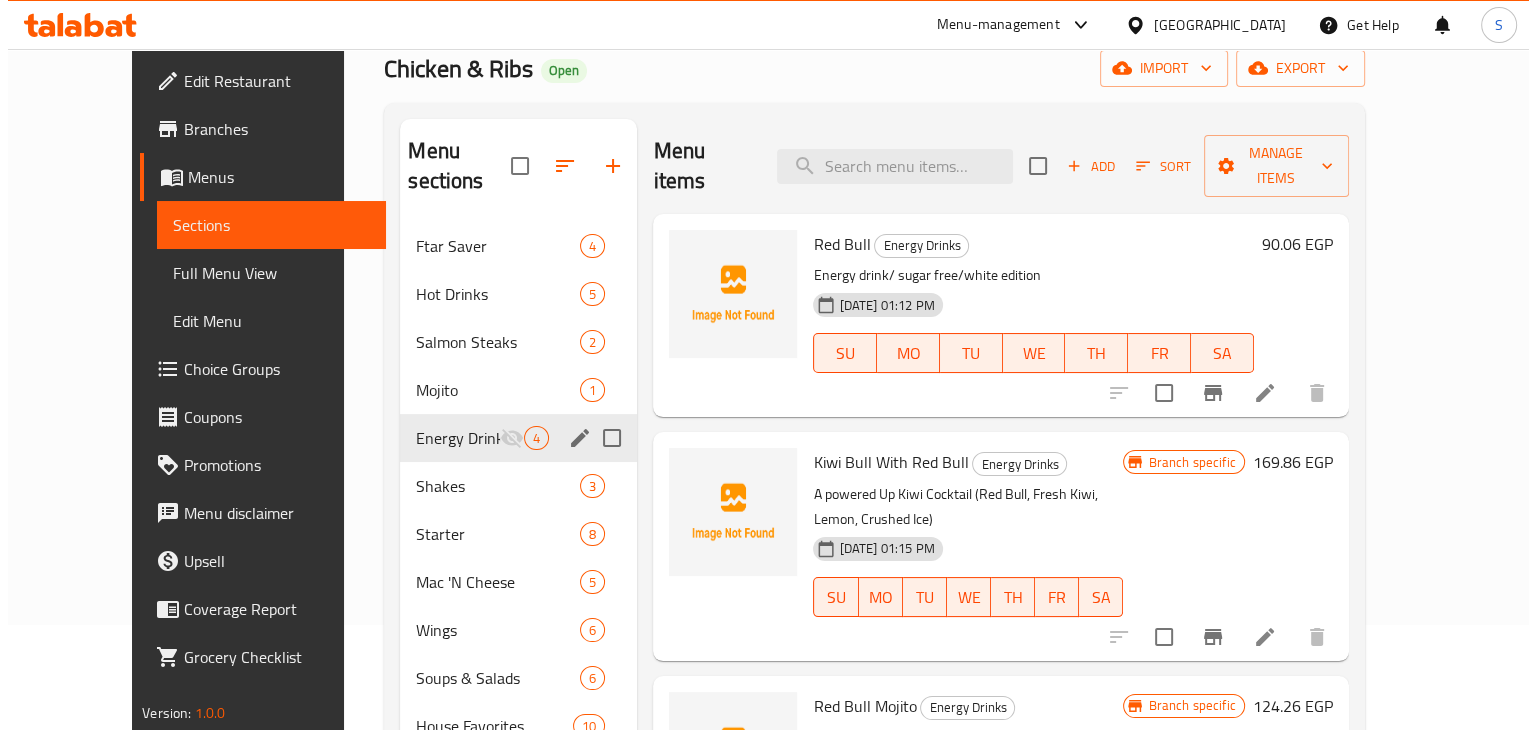 scroll, scrollTop: 106, scrollLeft: 0, axis: vertical 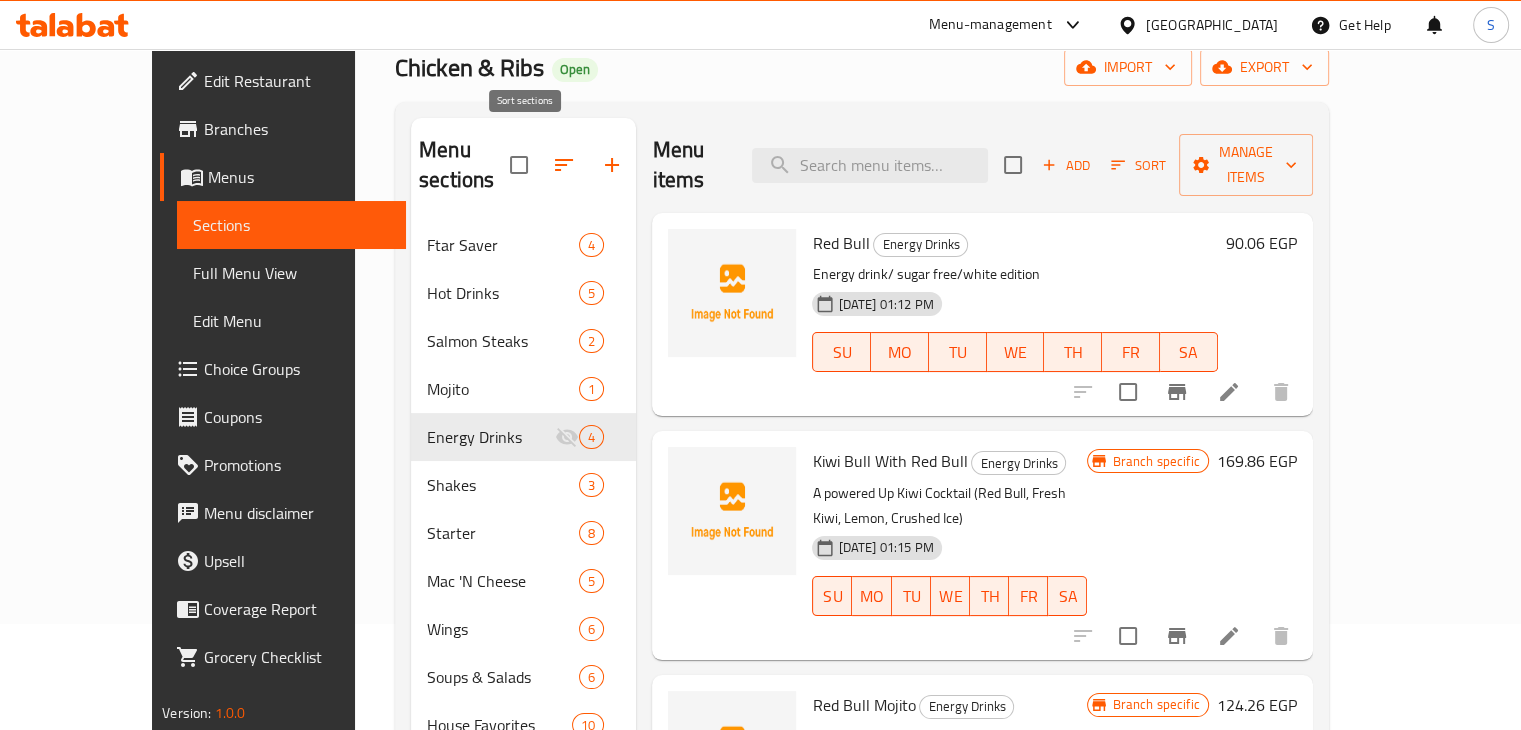 click 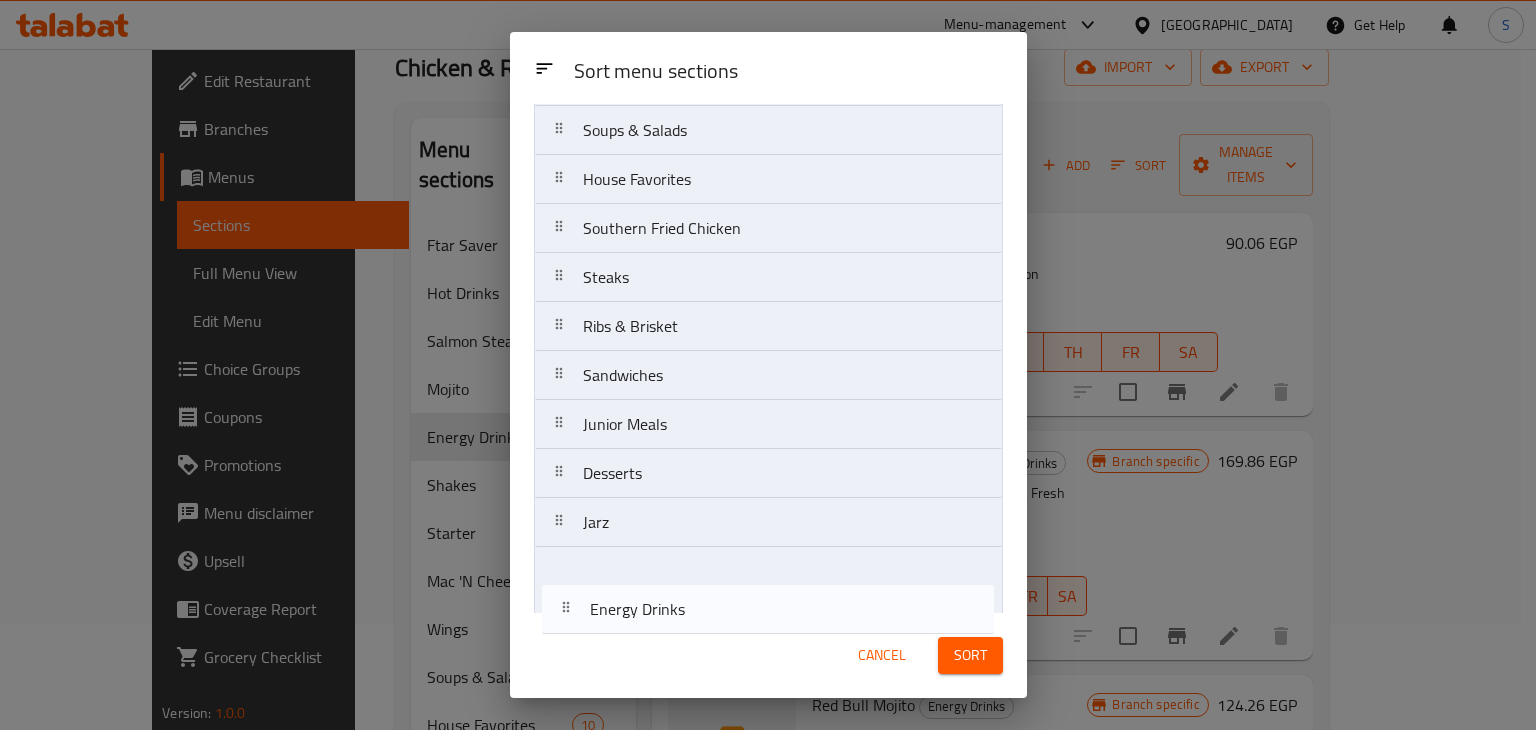 scroll, scrollTop: 533, scrollLeft: 0, axis: vertical 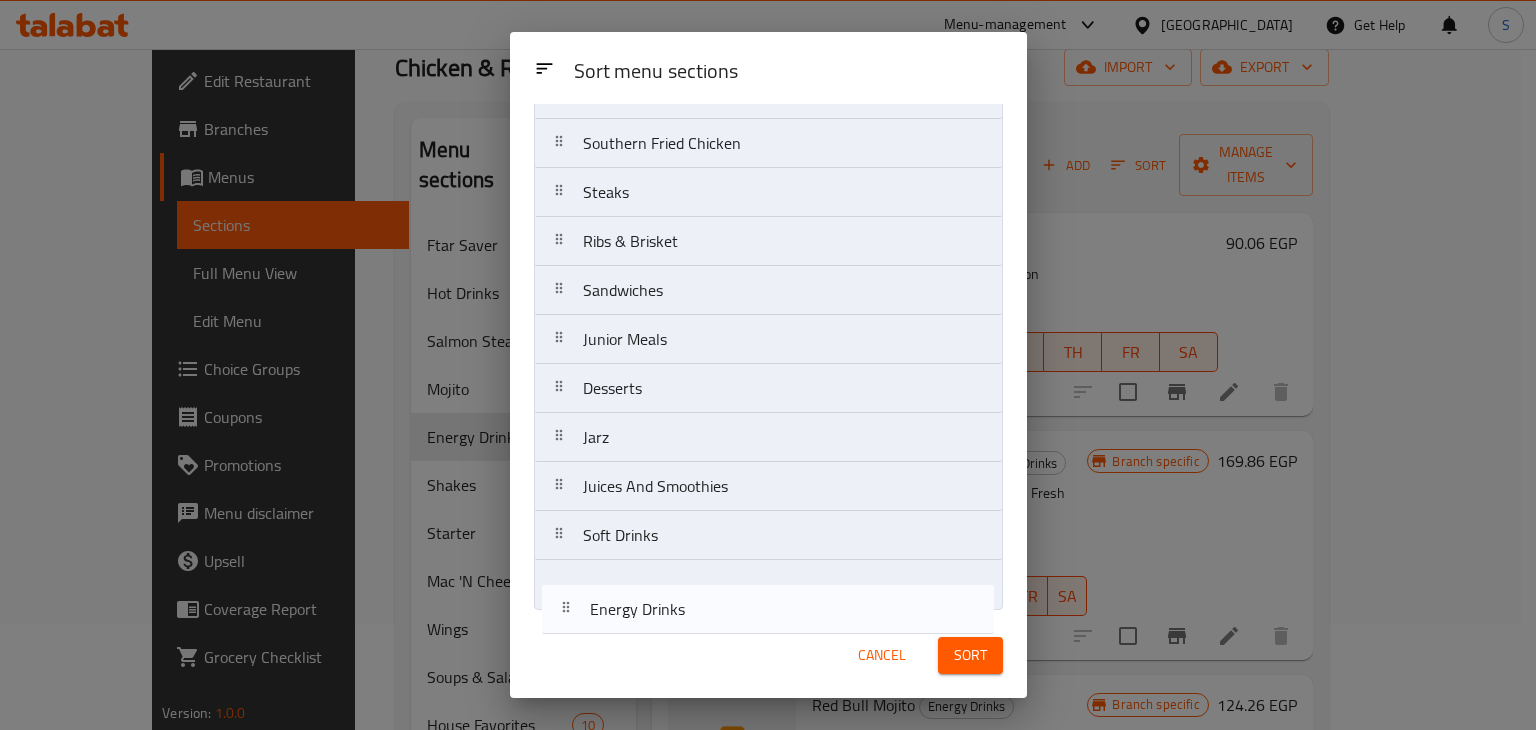 drag, startPoint x: 666, startPoint y: 380, endPoint x: 674, endPoint y: 626, distance: 246.13005 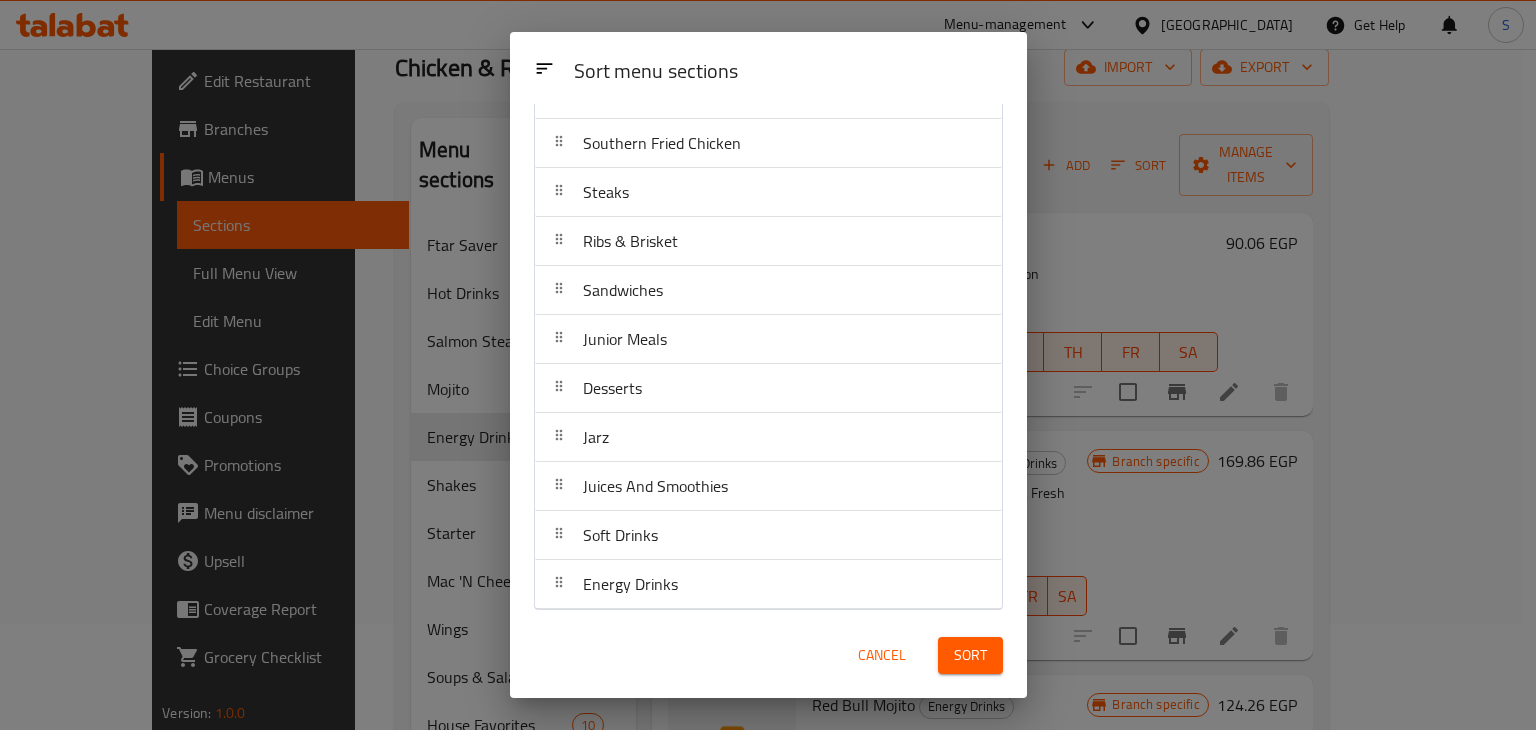 scroll, scrollTop: 0, scrollLeft: 0, axis: both 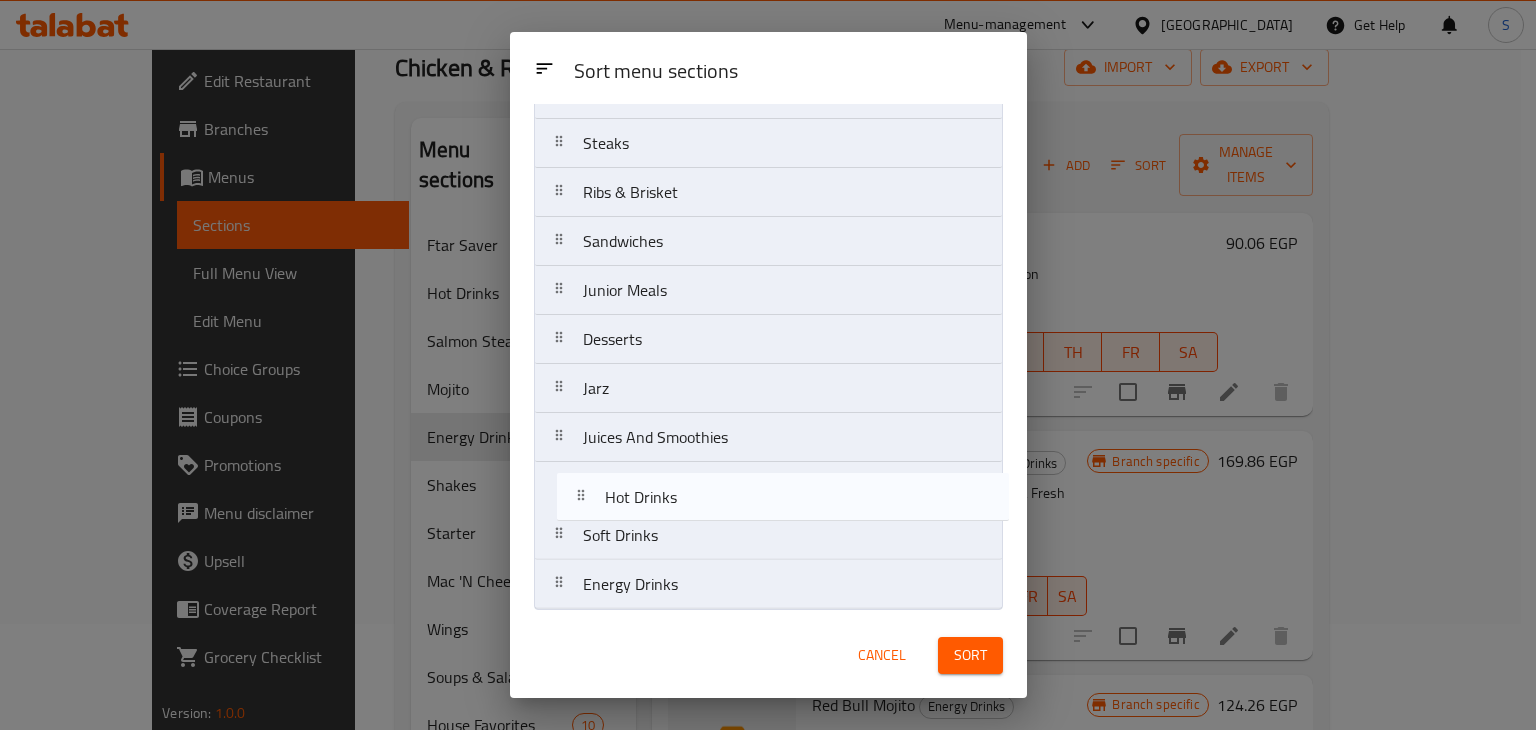 drag, startPoint x: 697, startPoint y: 252, endPoint x: 721, endPoint y: 516, distance: 265.08865 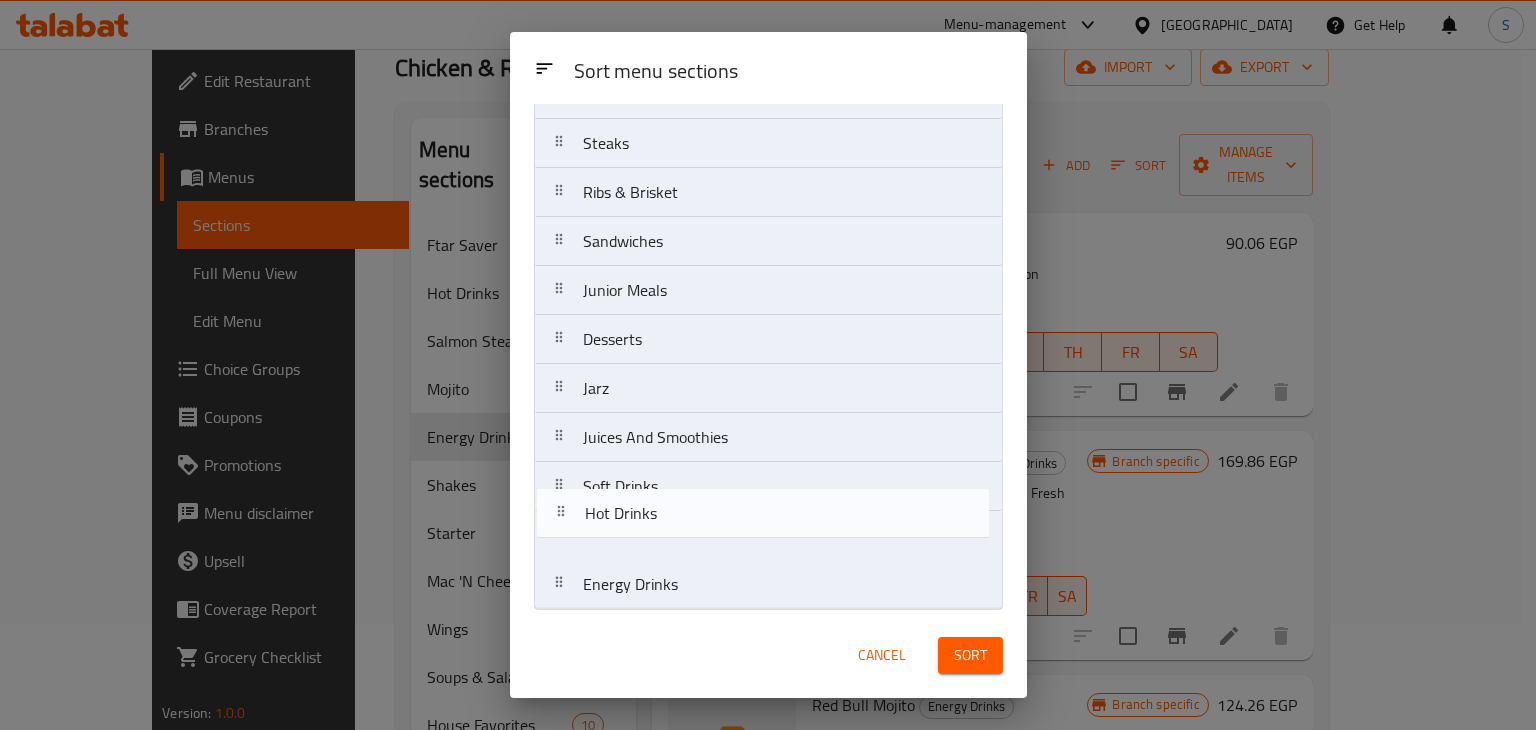 drag, startPoint x: 725, startPoint y: 491, endPoint x: 731, endPoint y: 533, distance: 42.426407 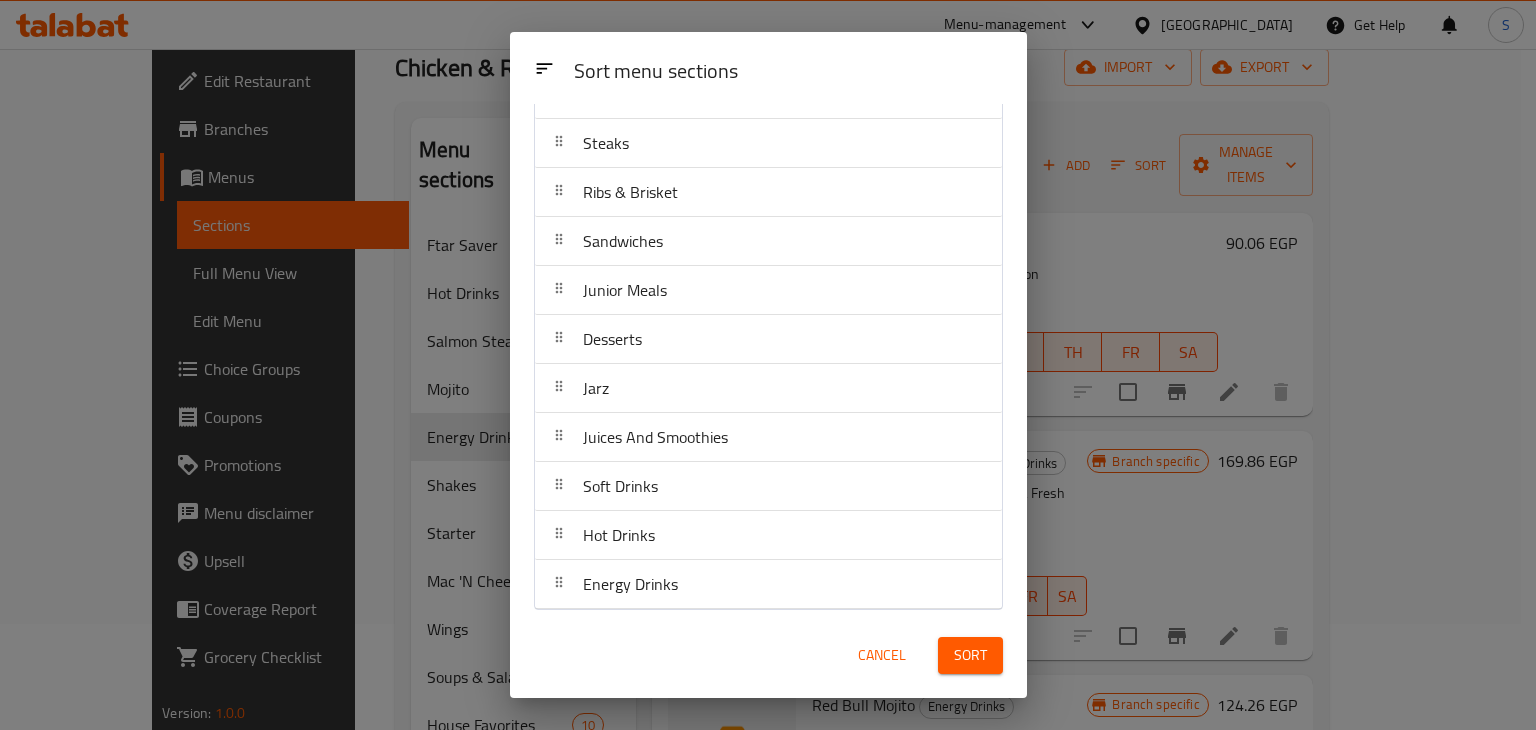 scroll, scrollTop: 0, scrollLeft: 0, axis: both 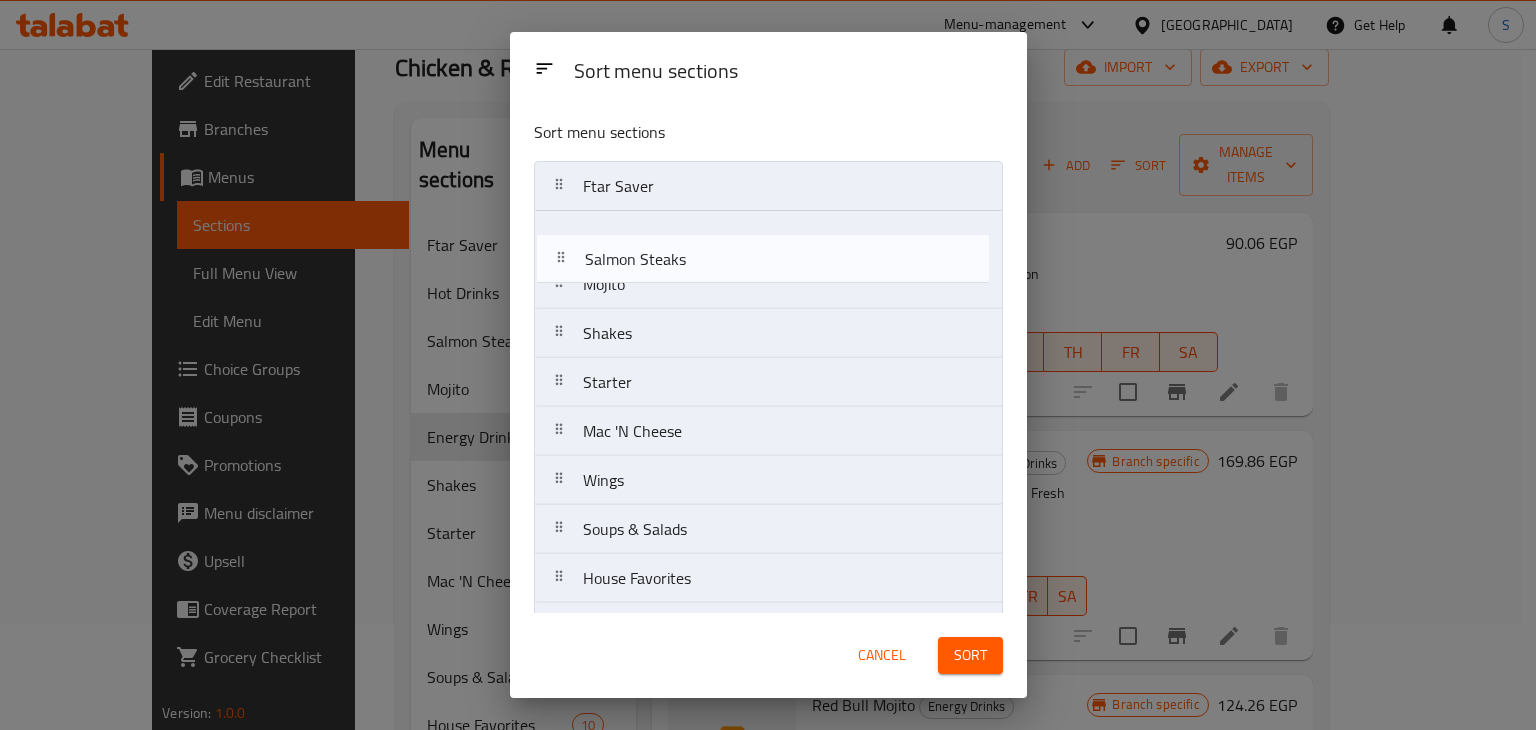 drag, startPoint x: 715, startPoint y: 235, endPoint x: 719, endPoint y: 262, distance: 27.294687 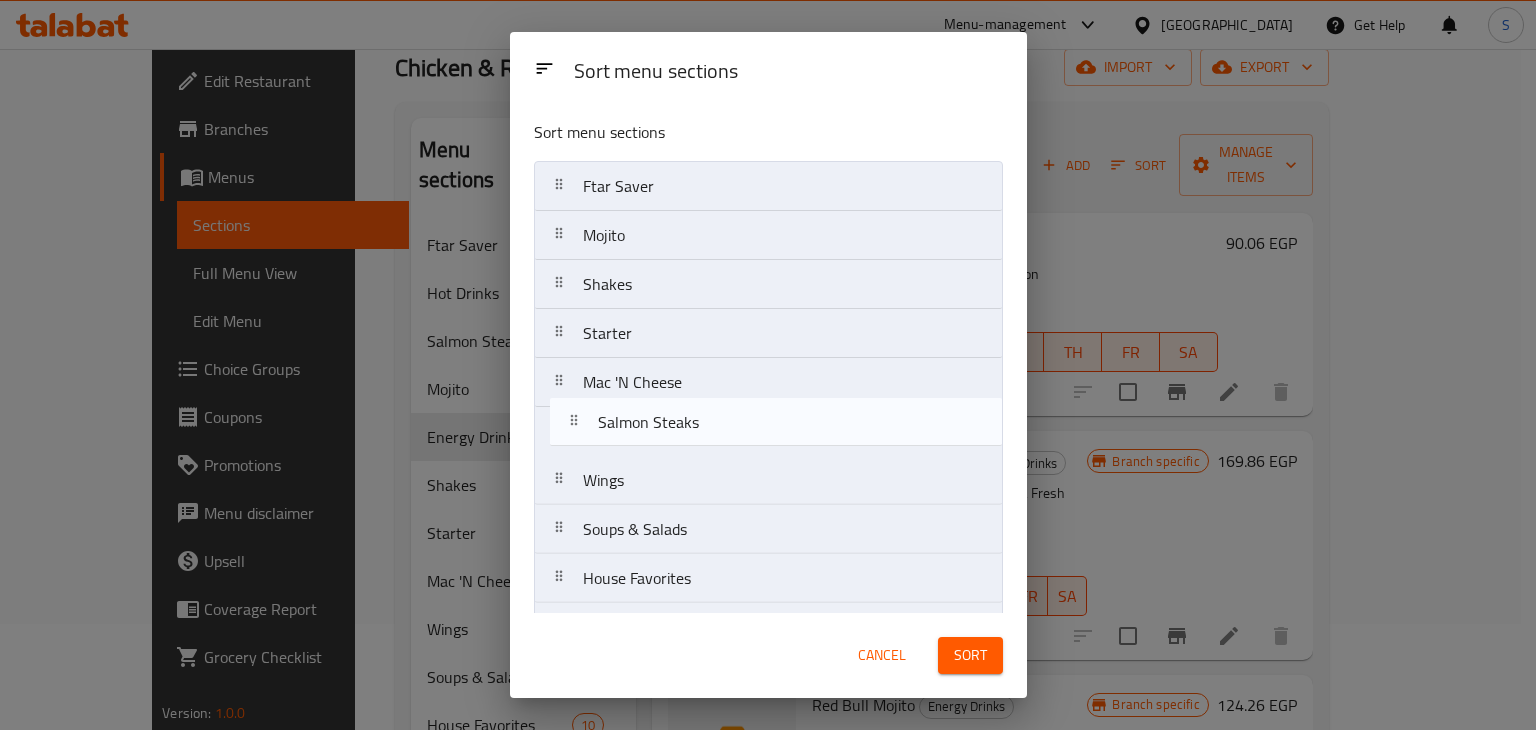 drag, startPoint x: 719, startPoint y: 237, endPoint x: 736, endPoint y: 443, distance: 206.70027 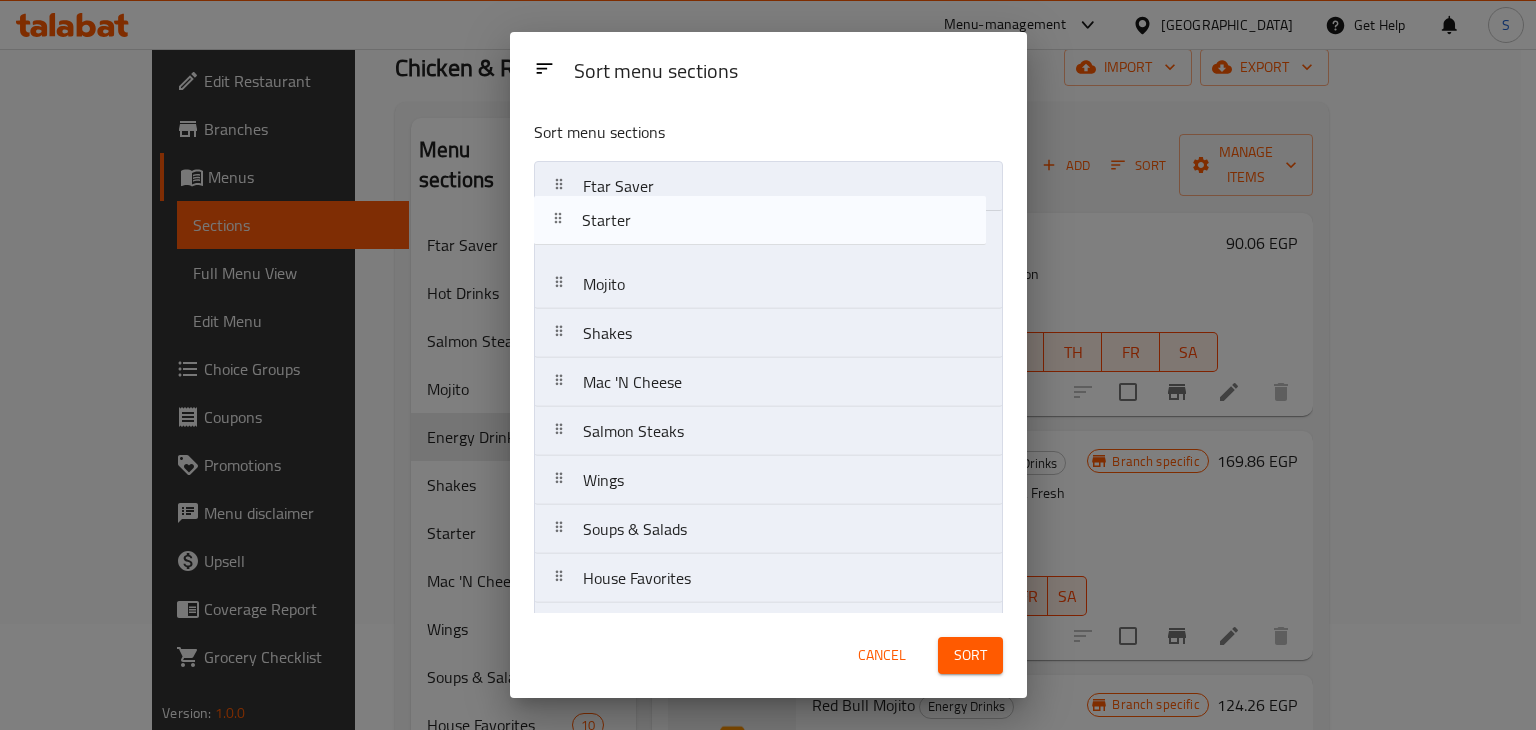 drag, startPoint x: 690, startPoint y: 352, endPoint x: 688, endPoint y: 219, distance: 133.01503 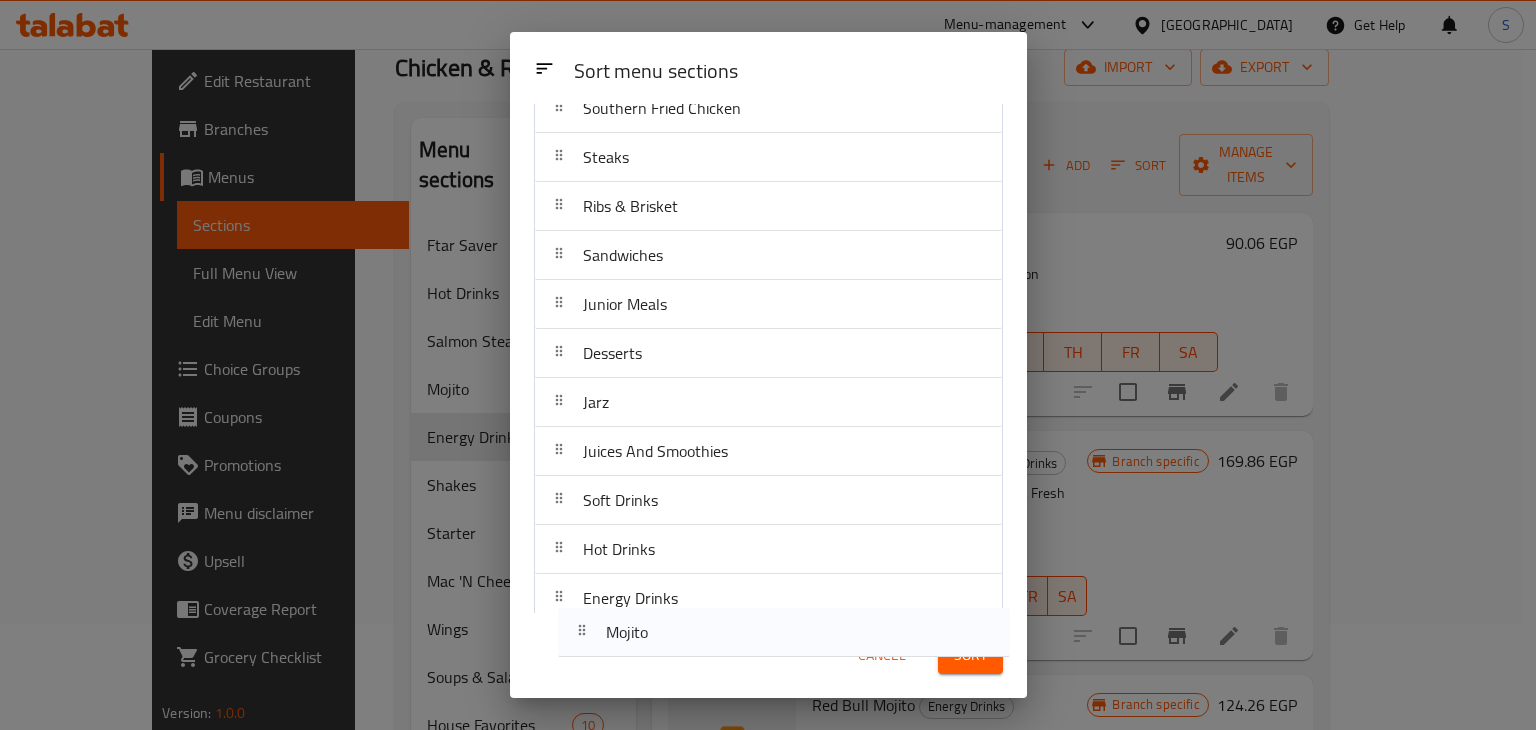 scroll, scrollTop: 533, scrollLeft: 0, axis: vertical 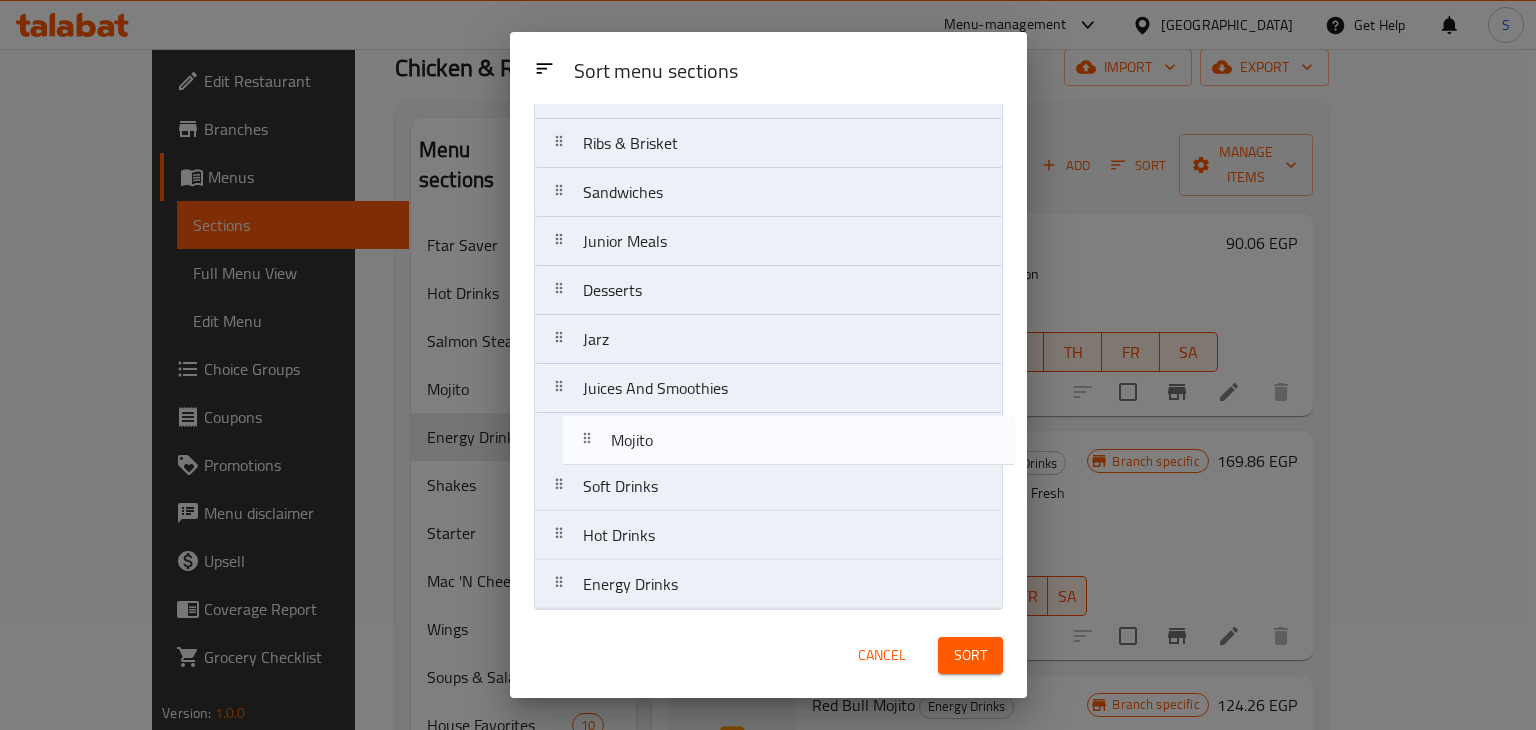 drag, startPoint x: 664, startPoint y: 270, endPoint x: 692, endPoint y: 446, distance: 178.21335 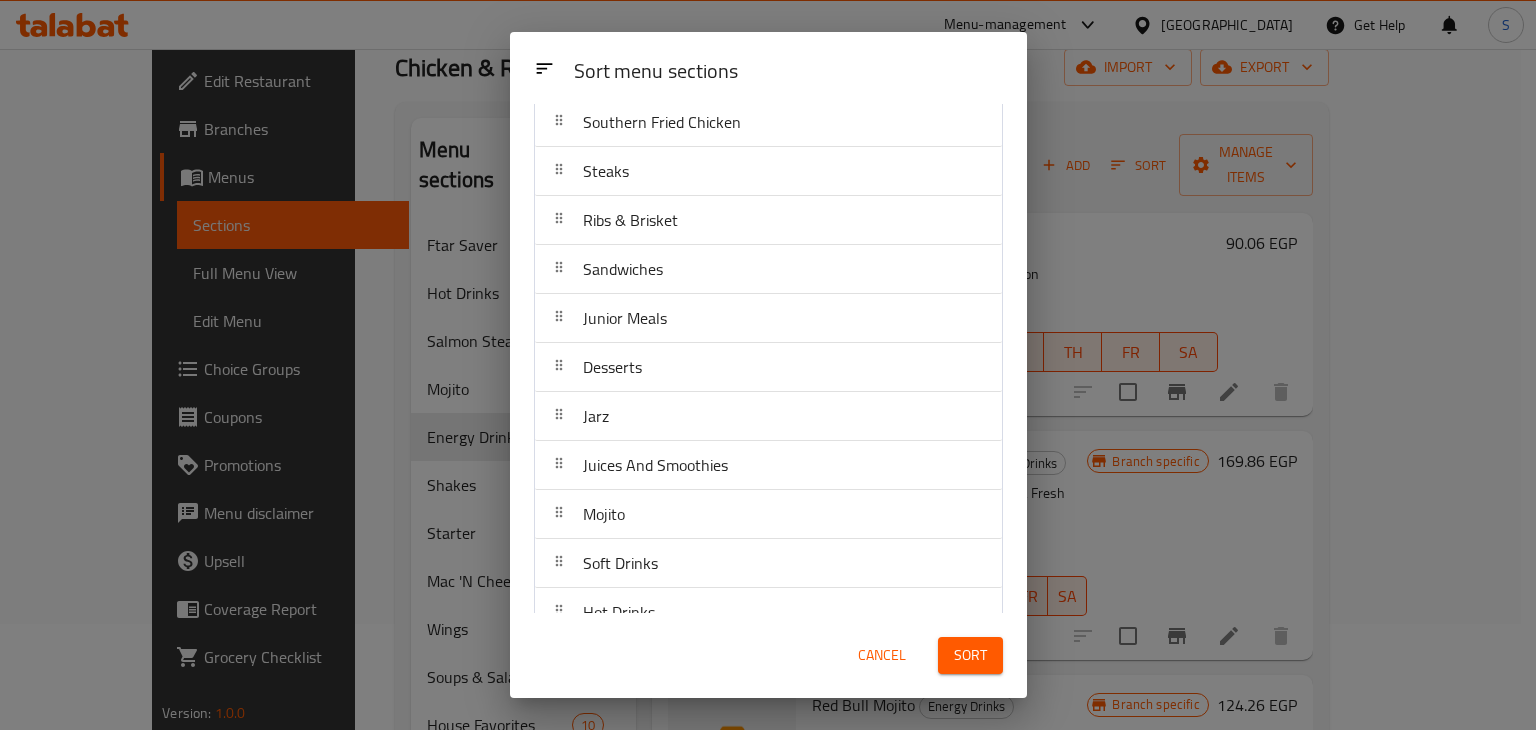scroll, scrollTop: 453, scrollLeft: 0, axis: vertical 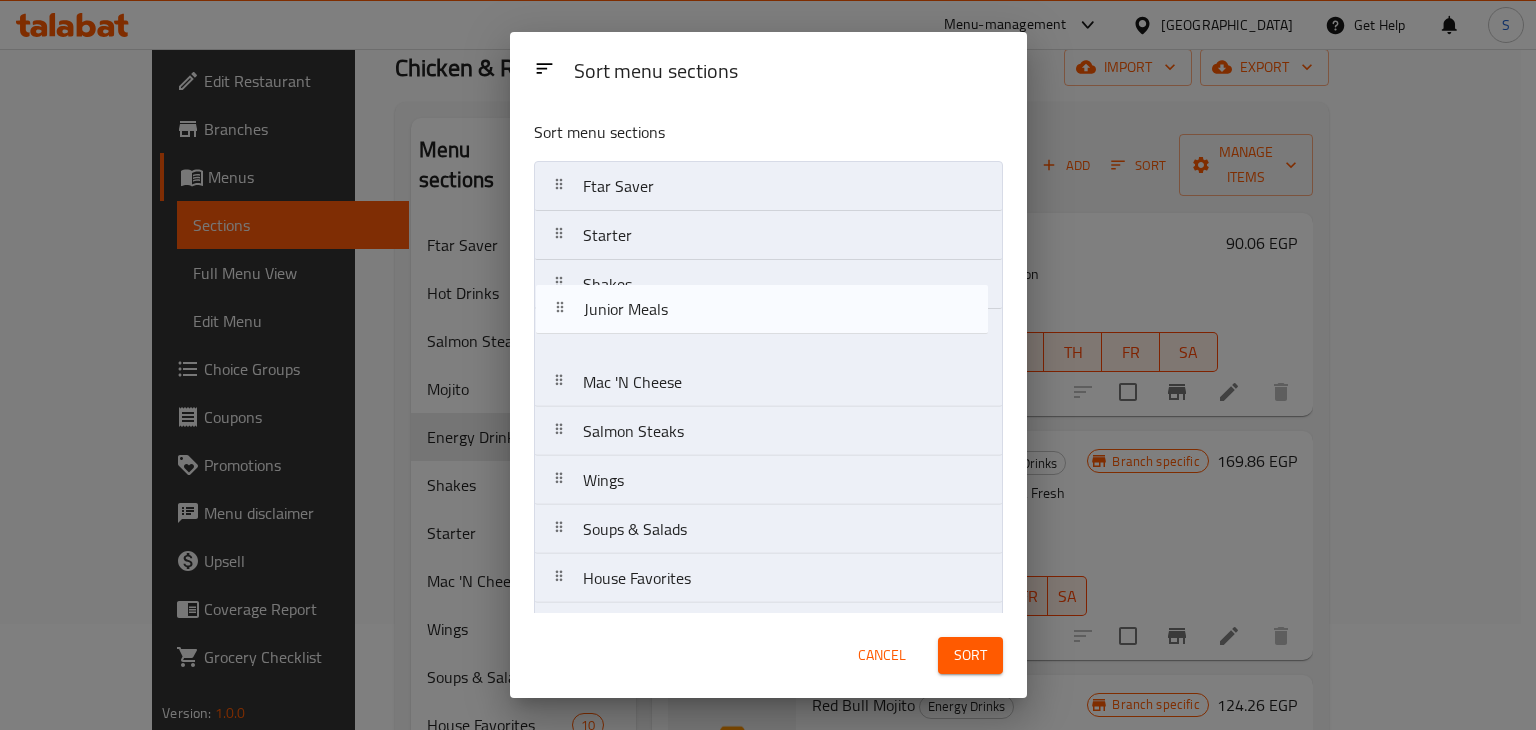 drag, startPoint x: 662, startPoint y: 330, endPoint x: 664, endPoint y: 312, distance: 18.110771 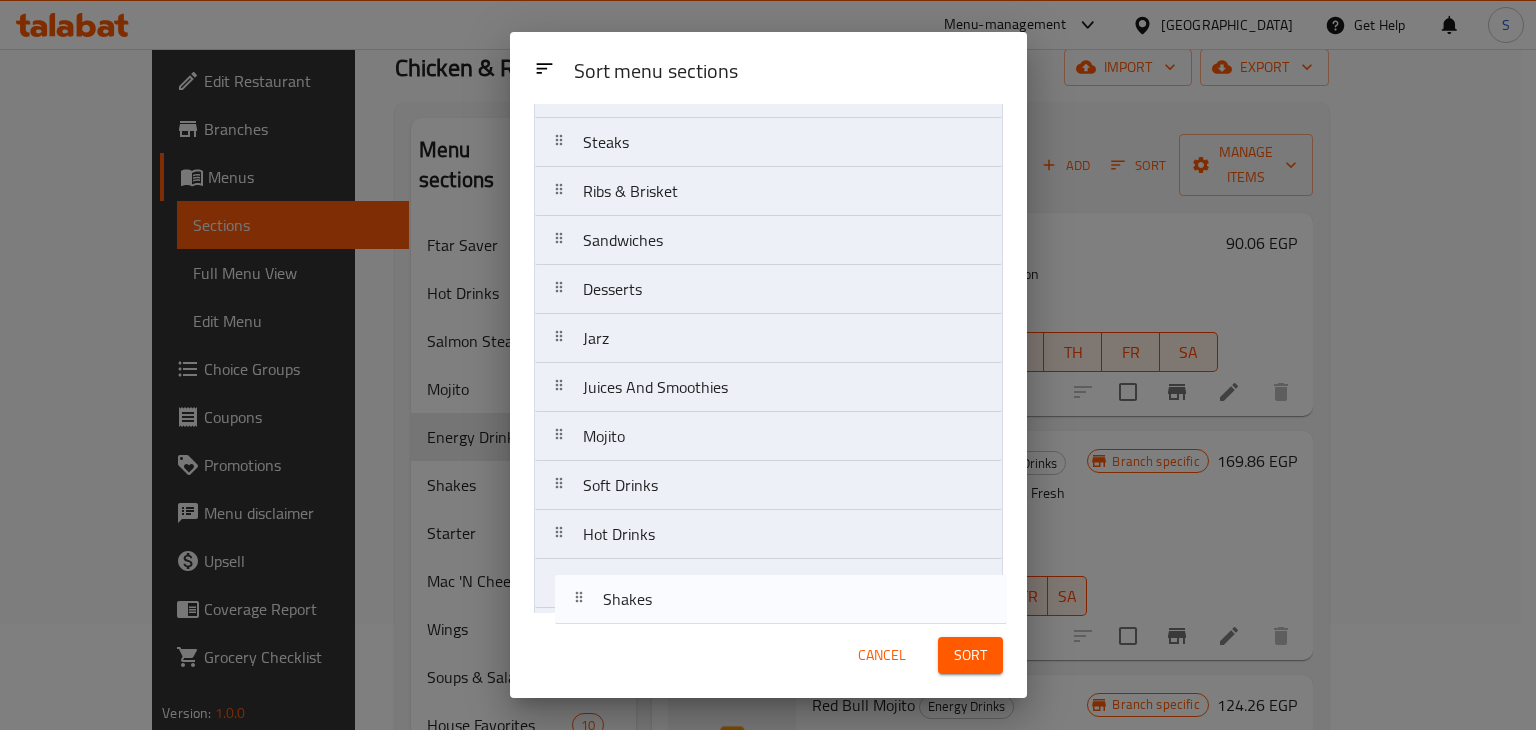 scroll, scrollTop: 533, scrollLeft: 0, axis: vertical 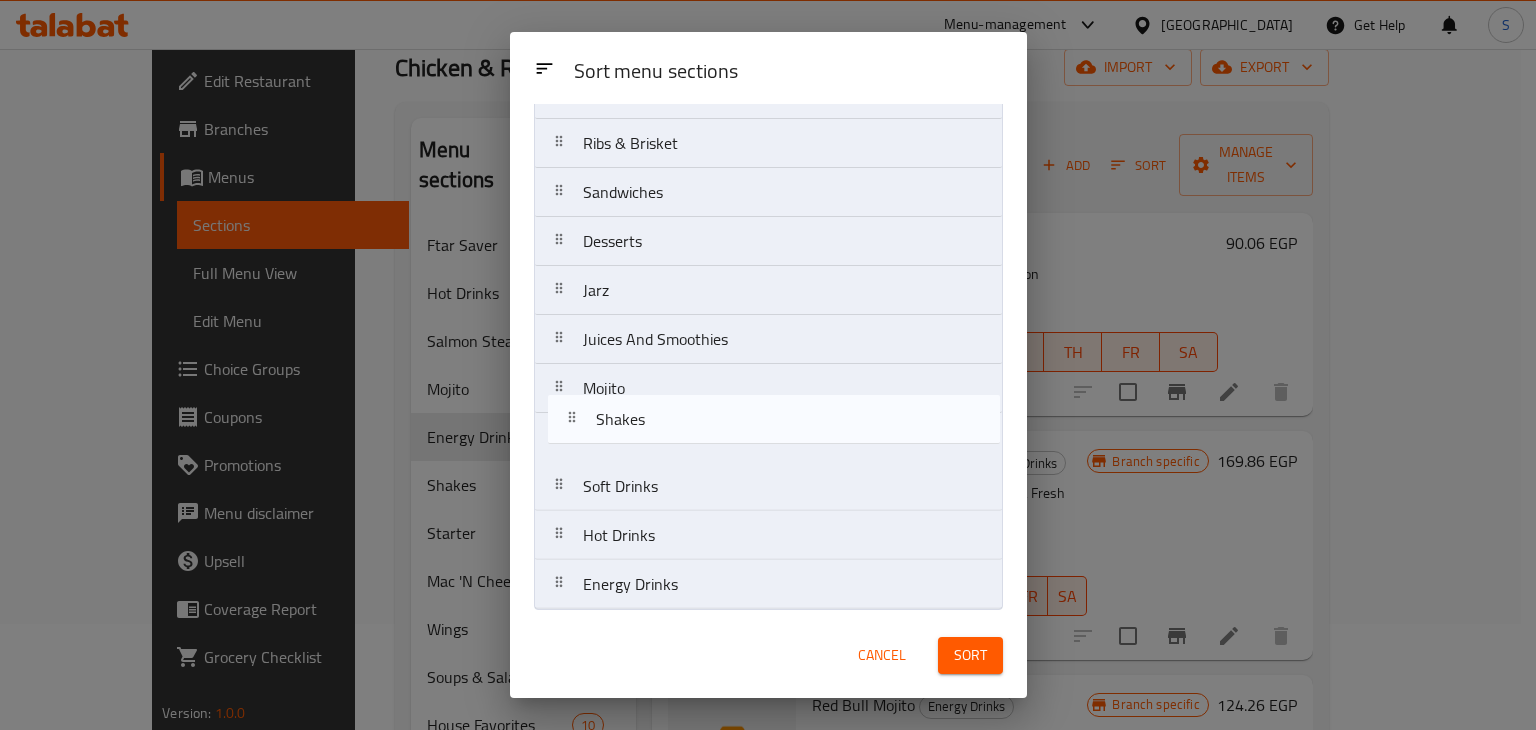drag, startPoint x: 652, startPoint y: 333, endPoint x: 666, endPoint y: 444, distance: 111.8794 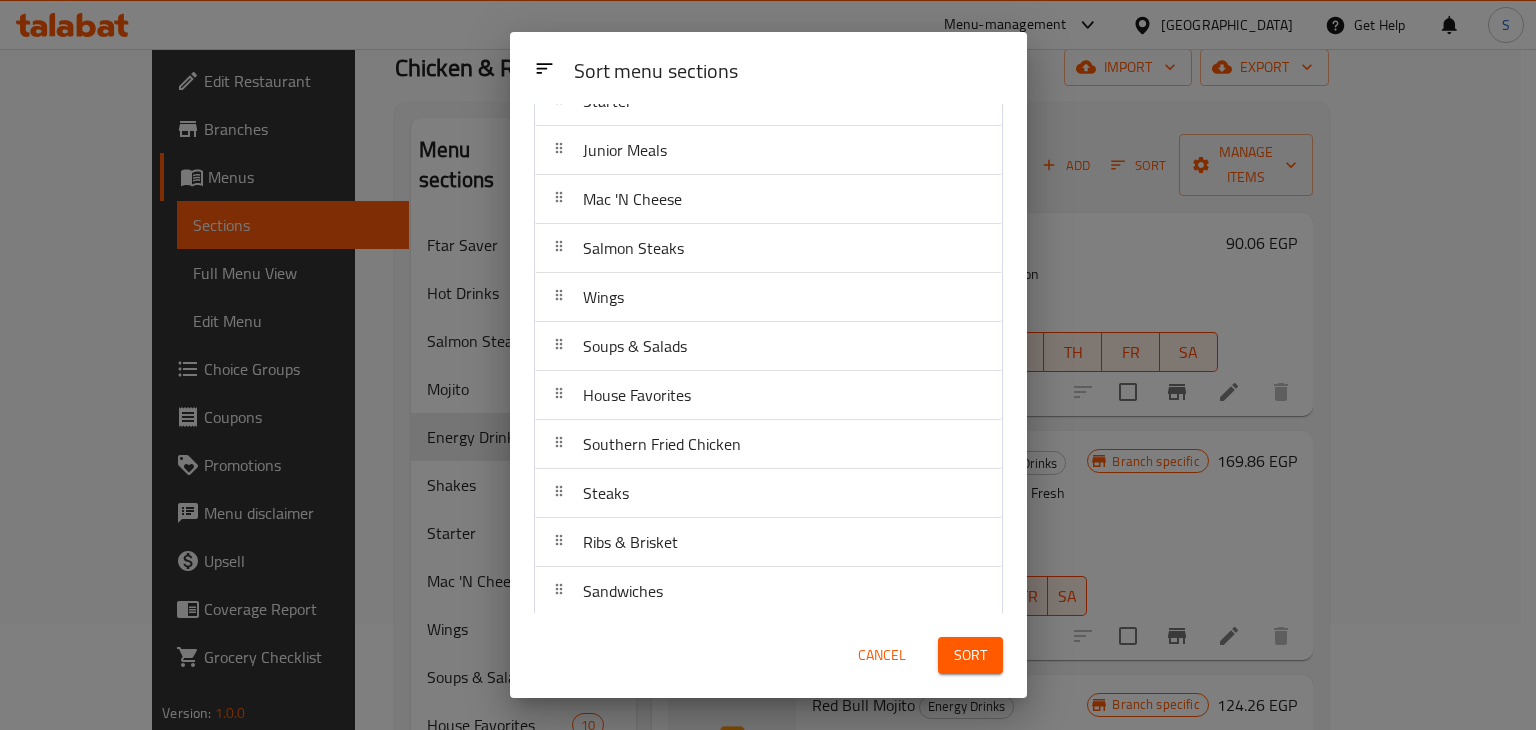 scroll, scrollTop: 0, scrollLeft: 0, axis: both 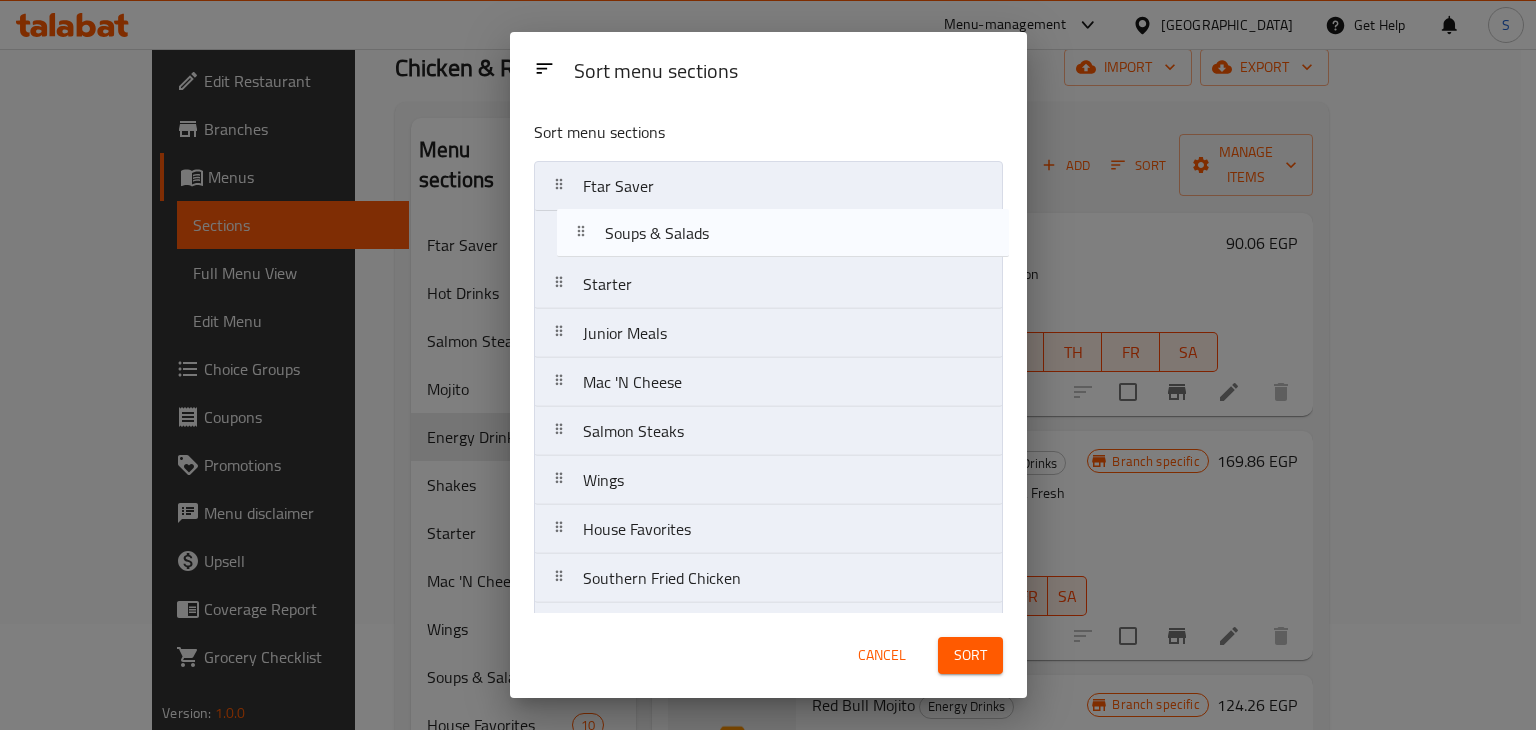 drag, startPoint x: 683, startPoint y: 476, endPoint x: 708, endPoint y: 169, distance: 308.01624 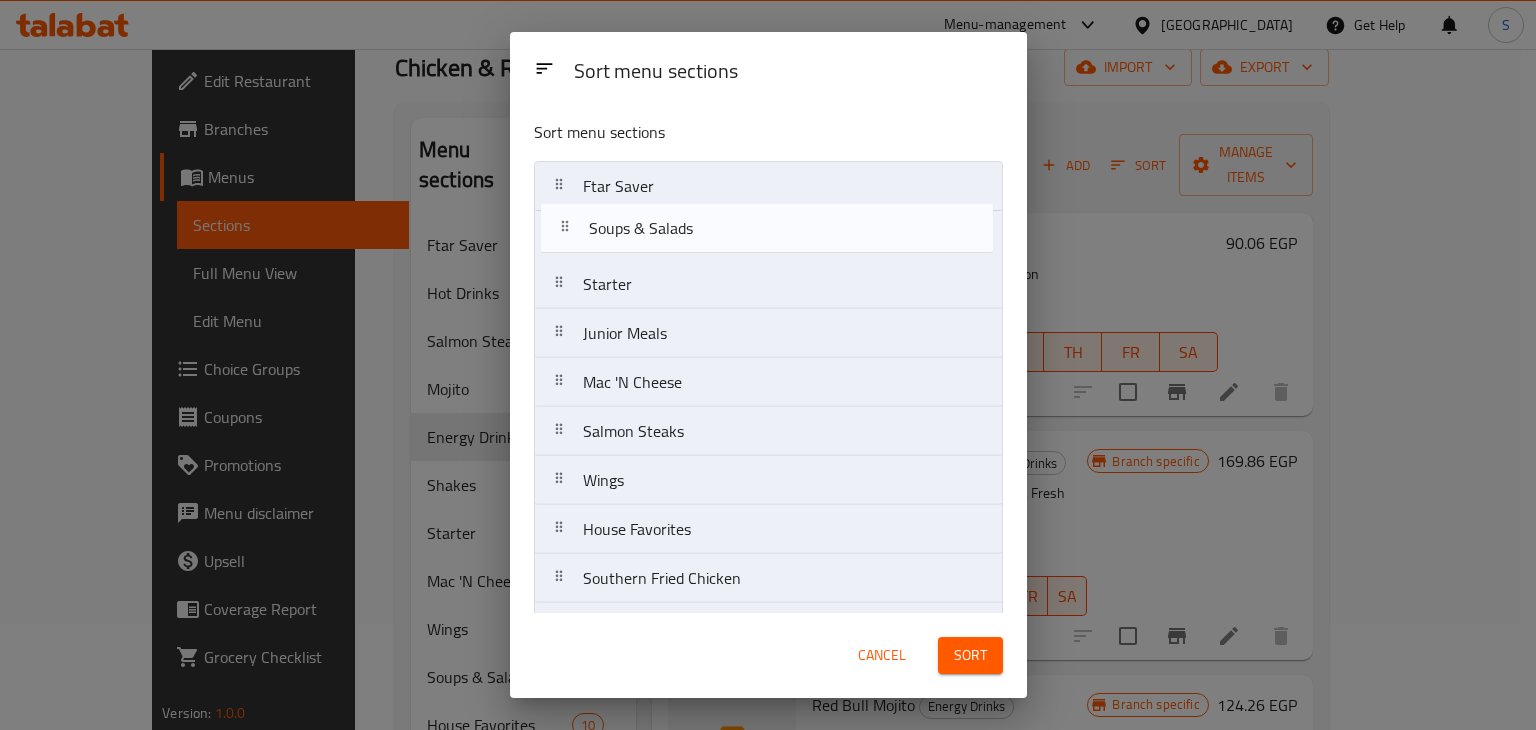 drag, startPoint x: 705, startPoint y: 181, endPoint x: 712, endPoint y: 228, distance: 47.518417 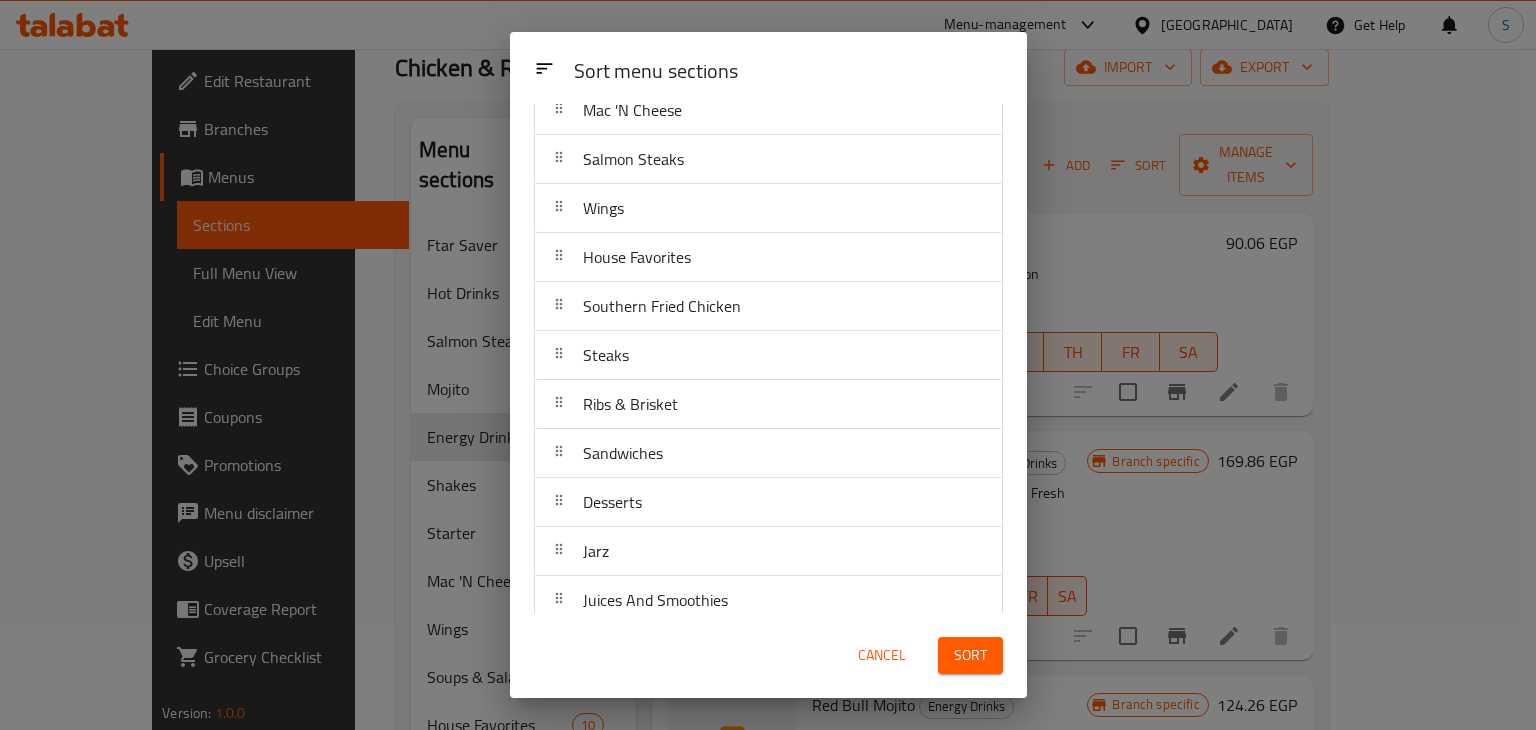 scroll, scrollTop: 342, scrollLeft: 0, axis: vertical 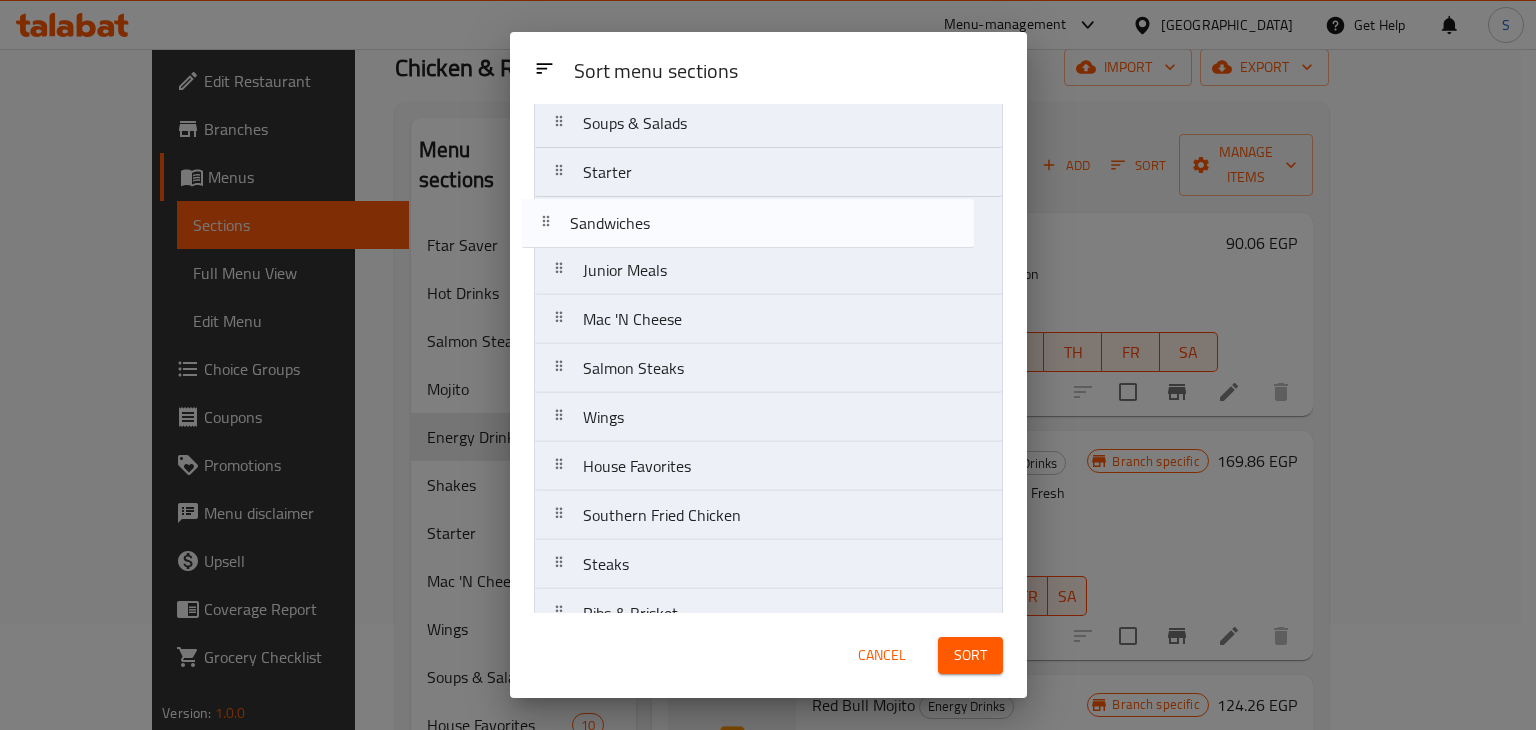 drag, startPoint x: 740, startPoint y: 371, endPoint x: 727, endPoint y: 186, distance: 185.45619 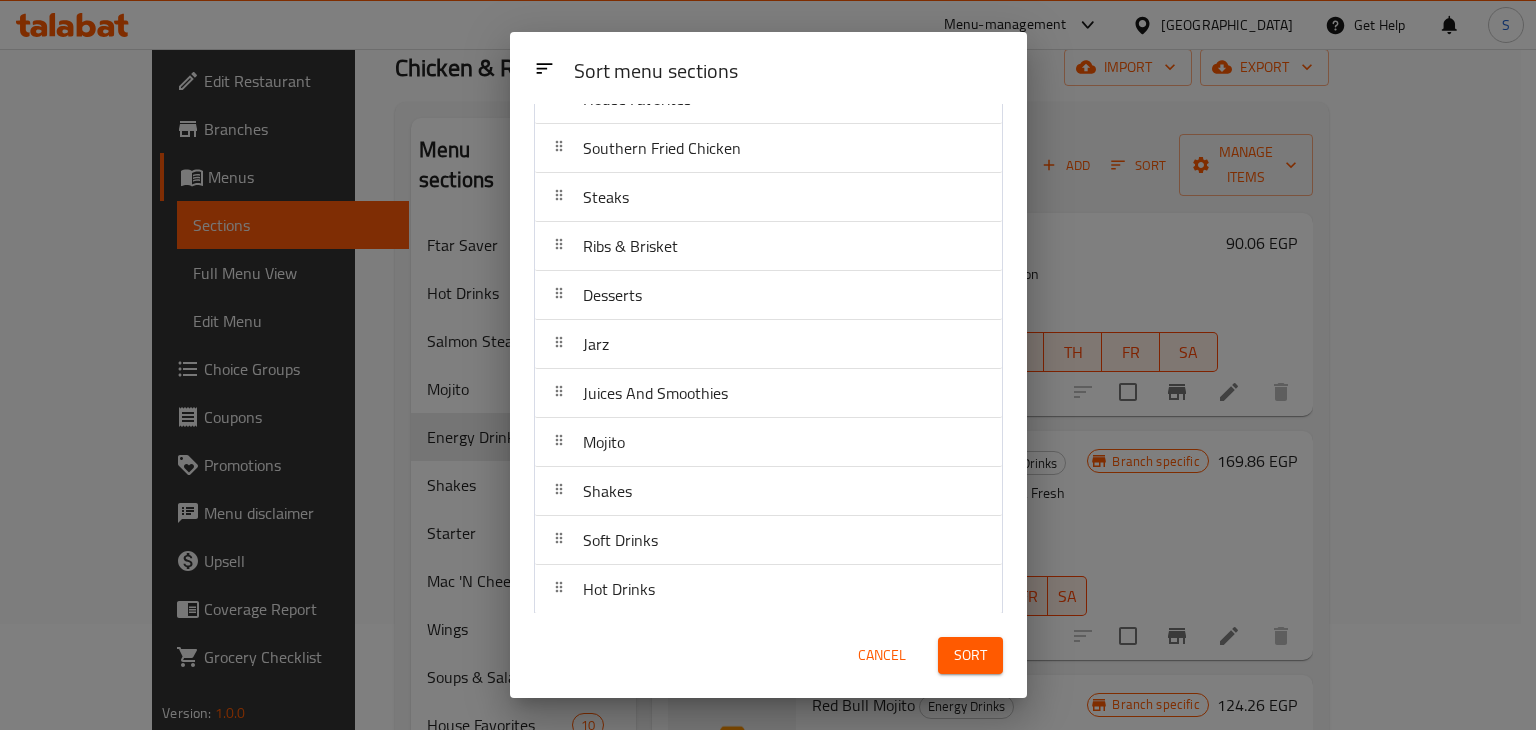 scroll, scrollTop: 482, scrollLeft: 0, axis: vertical 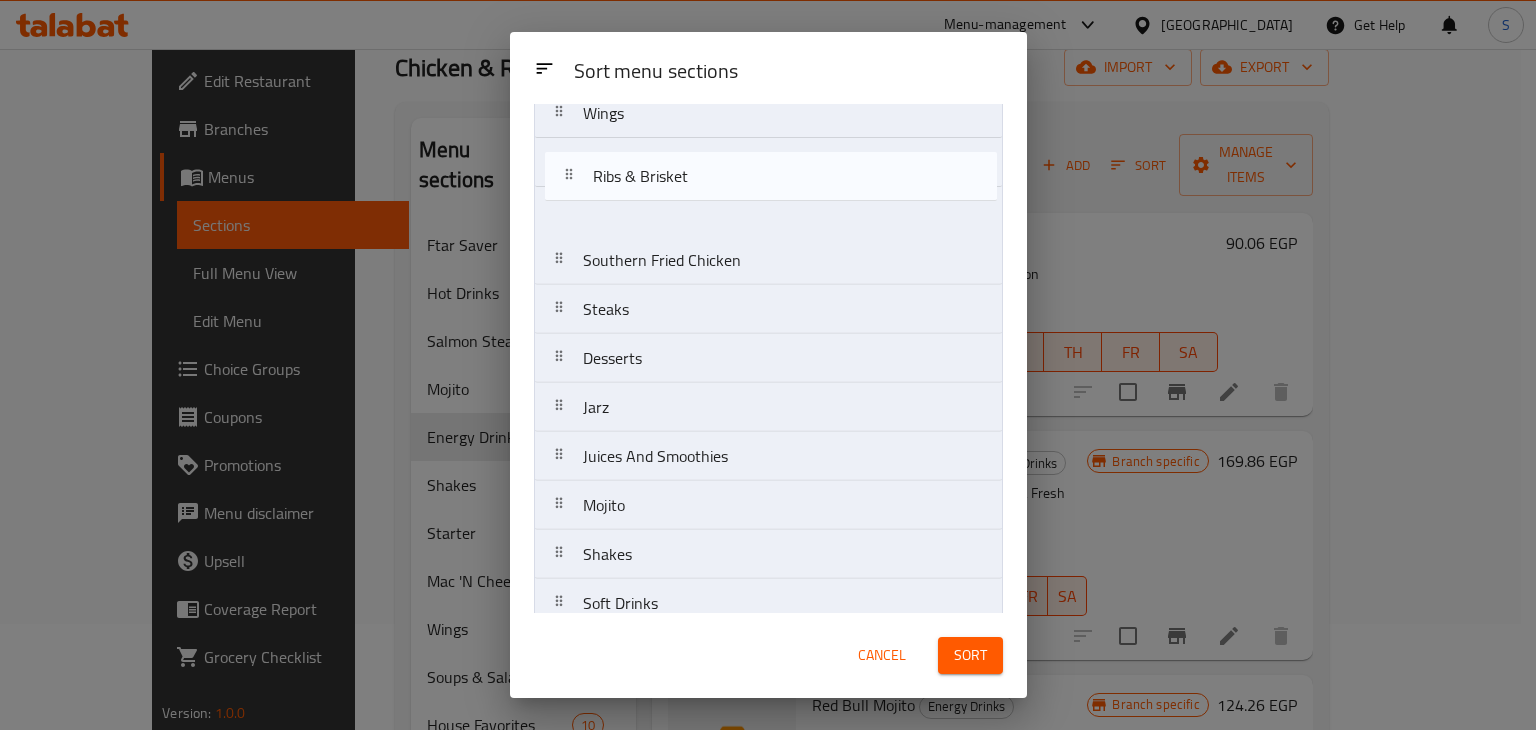 drag, startPoint x: 736, startPoint y: 250, endPoint x: 747, endPoint y: 176, distance: 74.8131 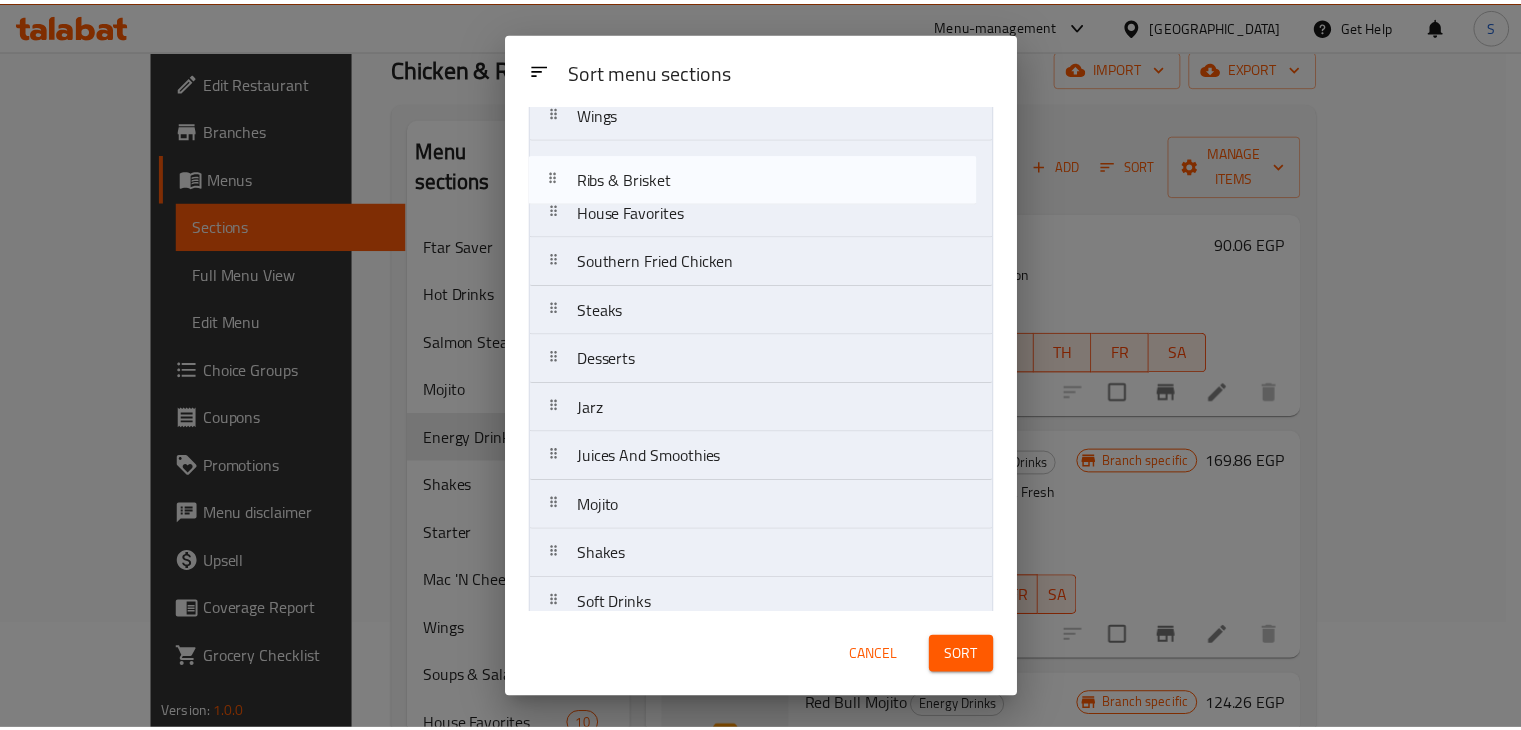 scroll, scrollTop: 398, scrollLeft: 0, axis: vertical 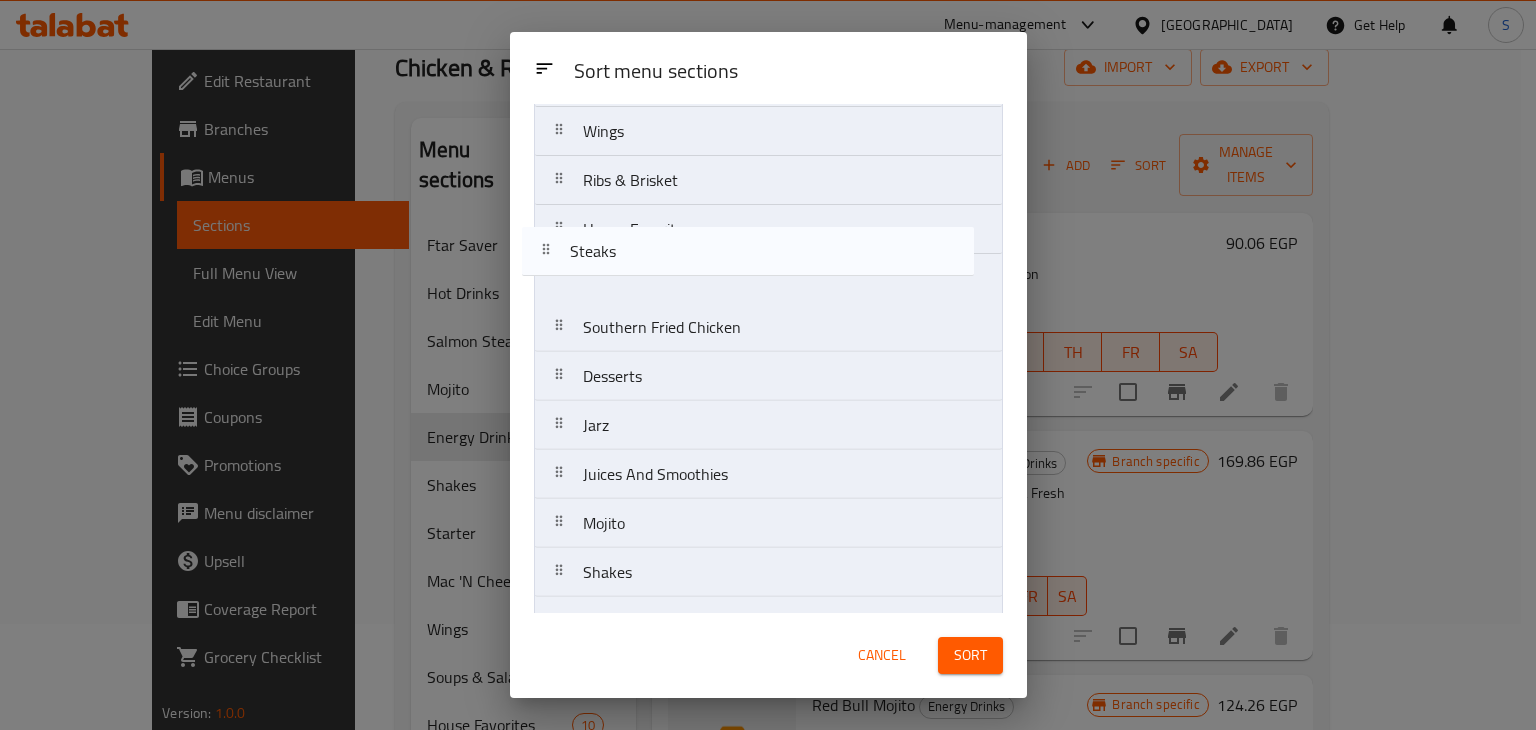 drag, startPoint x: 748, startPoint y: 332, endPoint x: 735, endPoint y: 237, distance: 95.885345 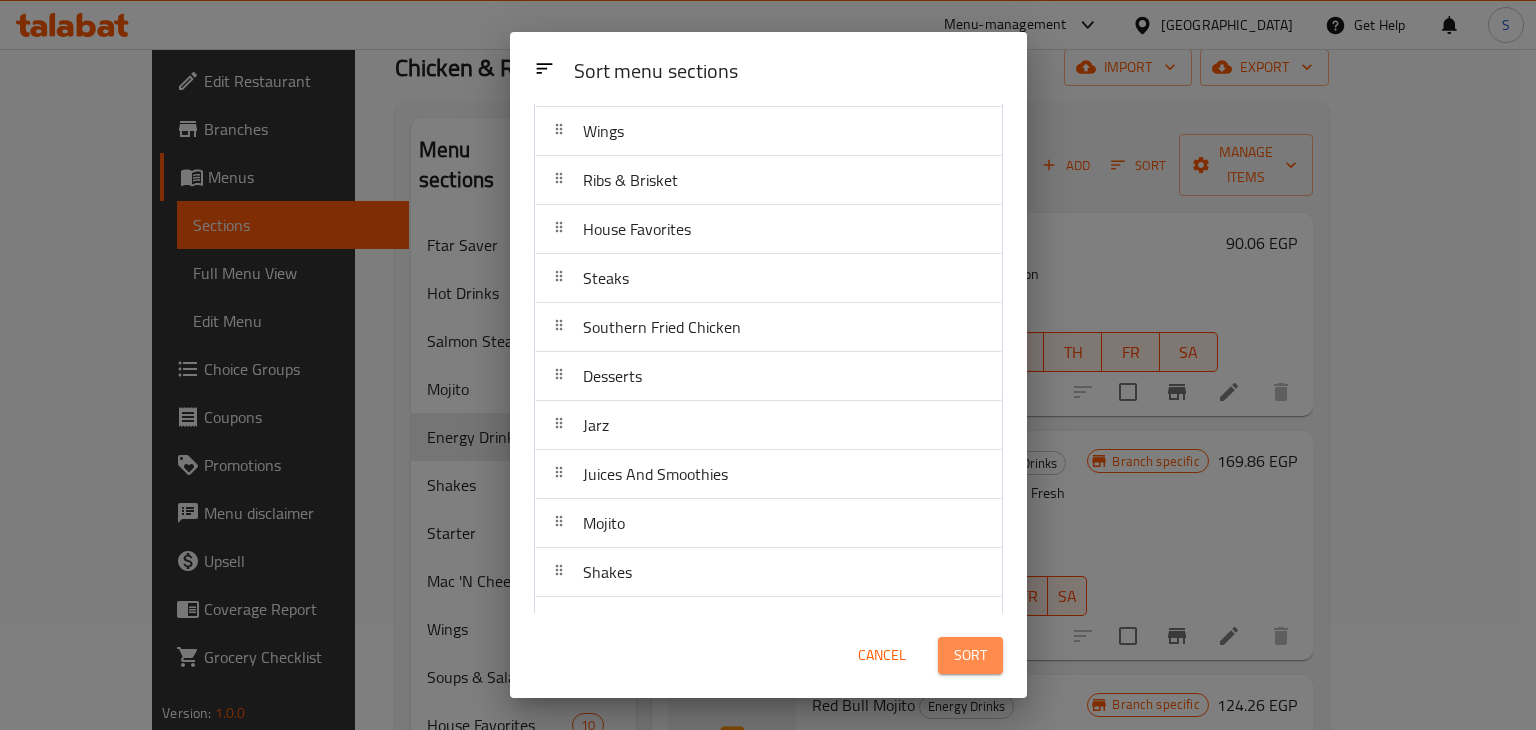 click on "Sort" at bounding box center [970, 655] 